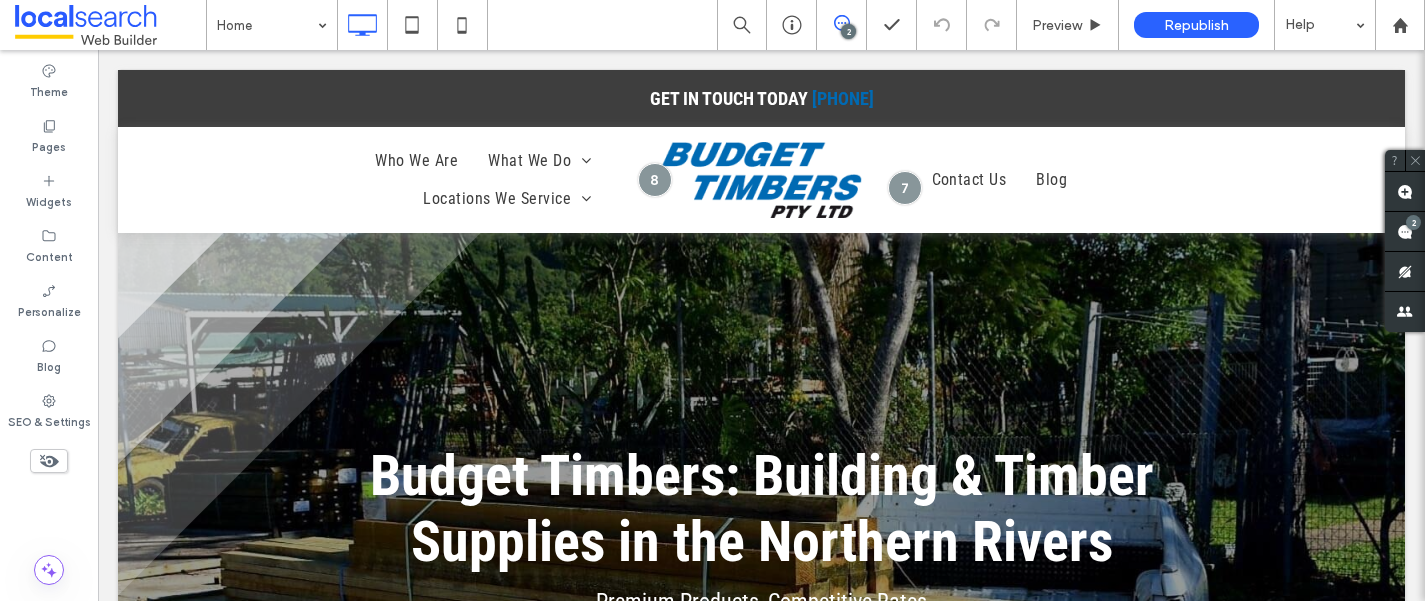 scroll, scrollTop: 0, scrollLeft: 0, axis: both 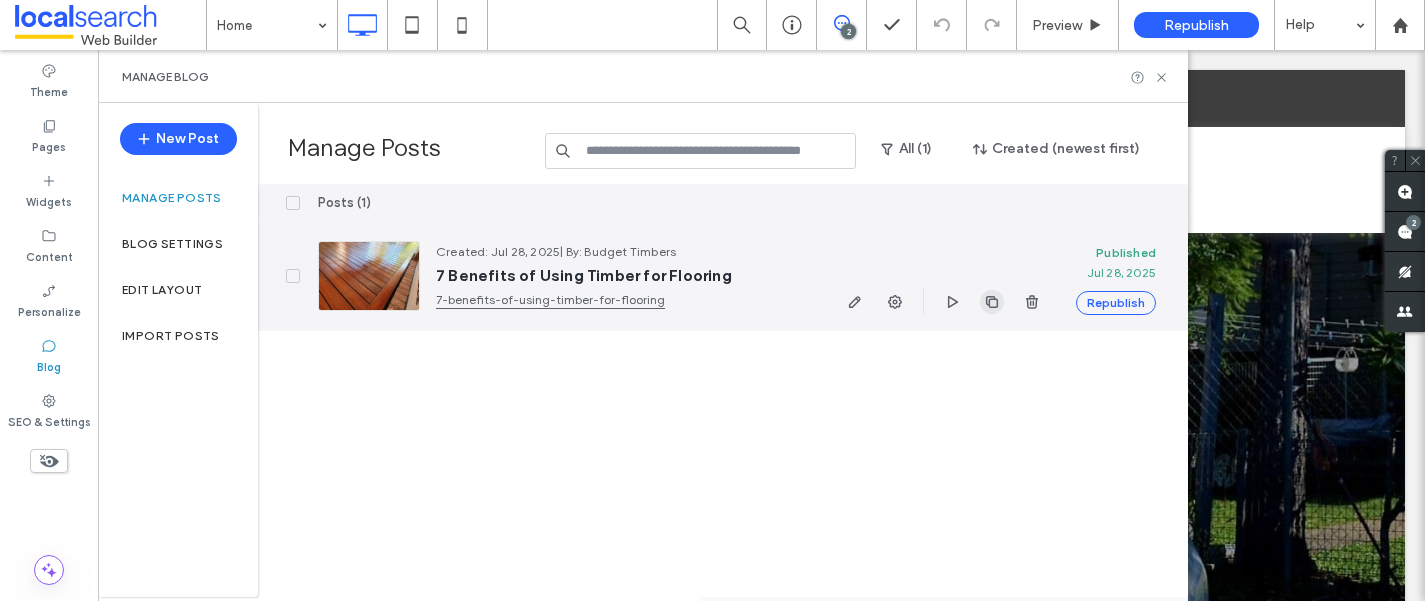 click 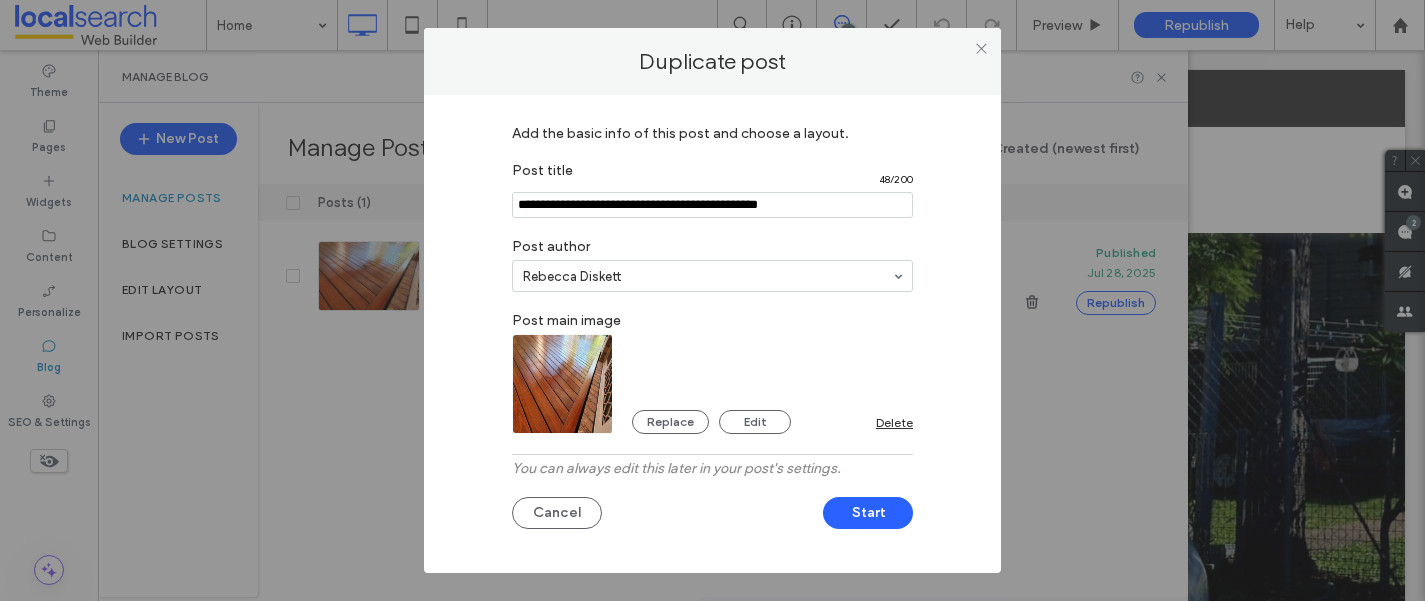 click at bounding box center (712, 205) 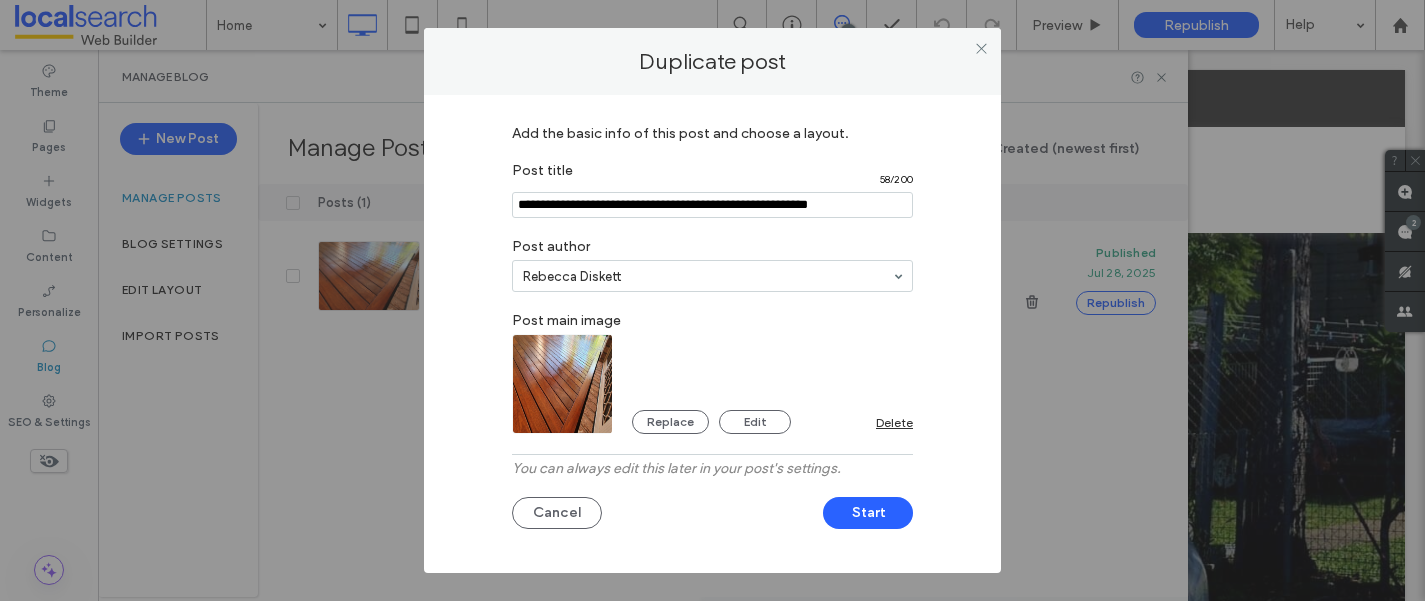 type on "**********" 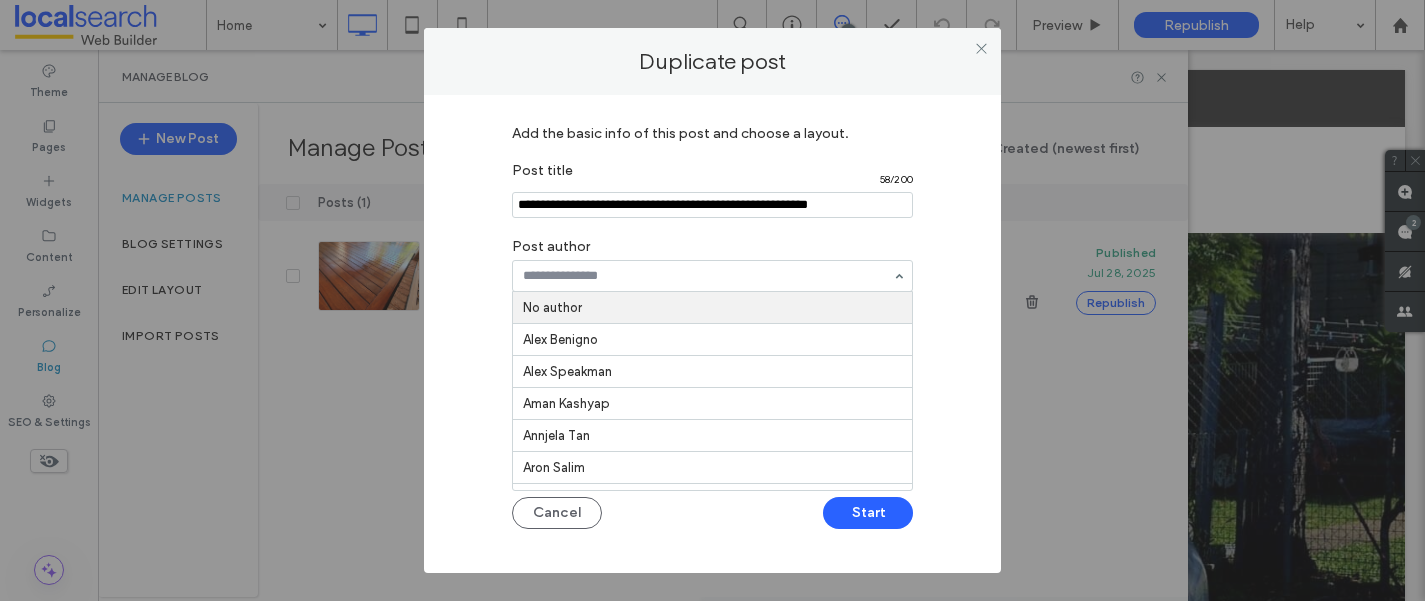 paste on "**********" 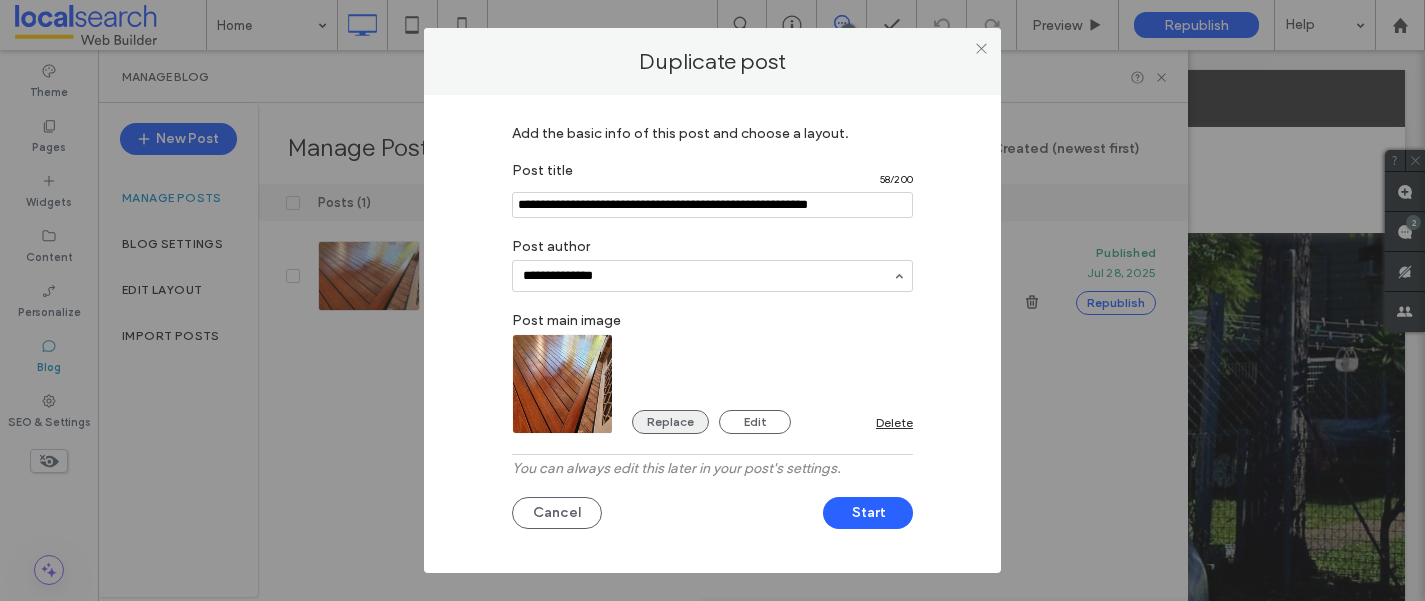type on "**********" 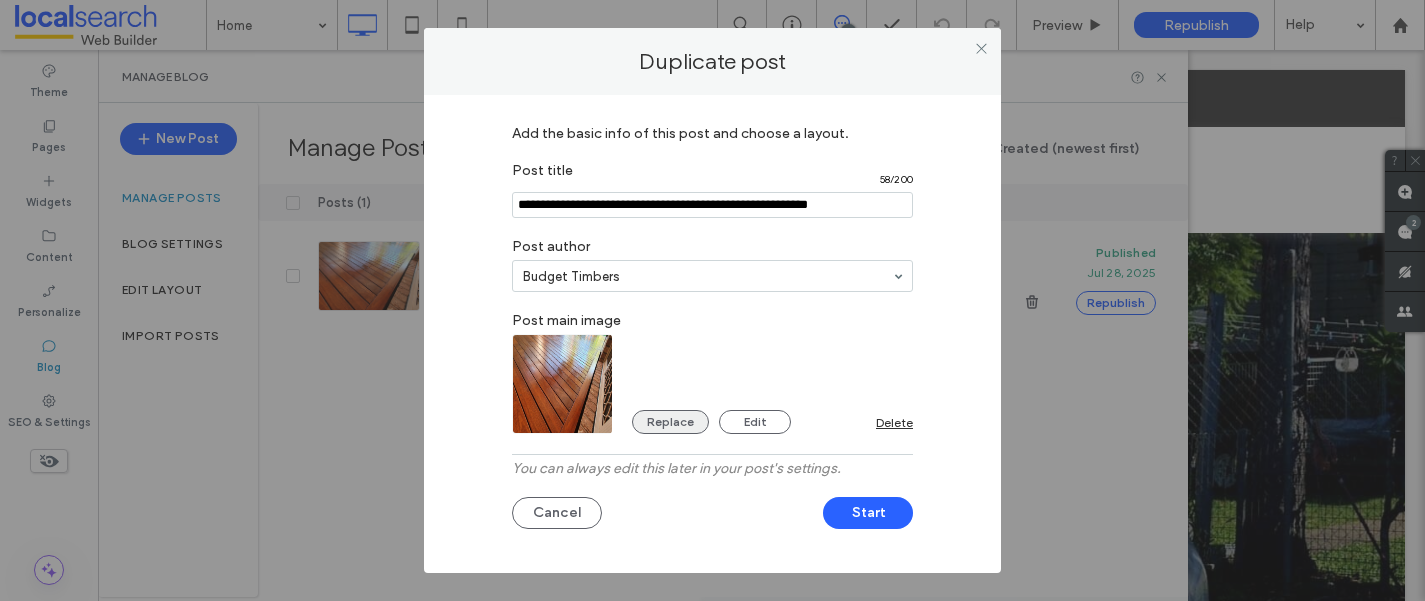 click on "Replace" at bounding box center (670, 422) 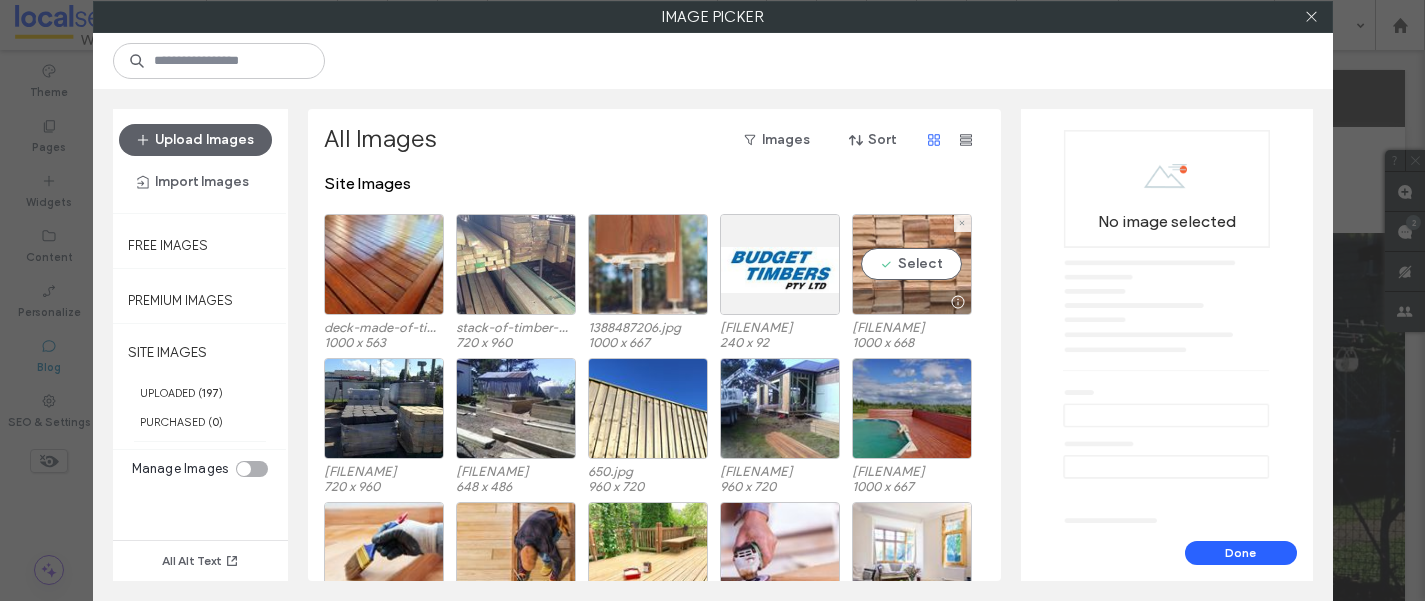 click on "Select" at bounding box center [912, 264] 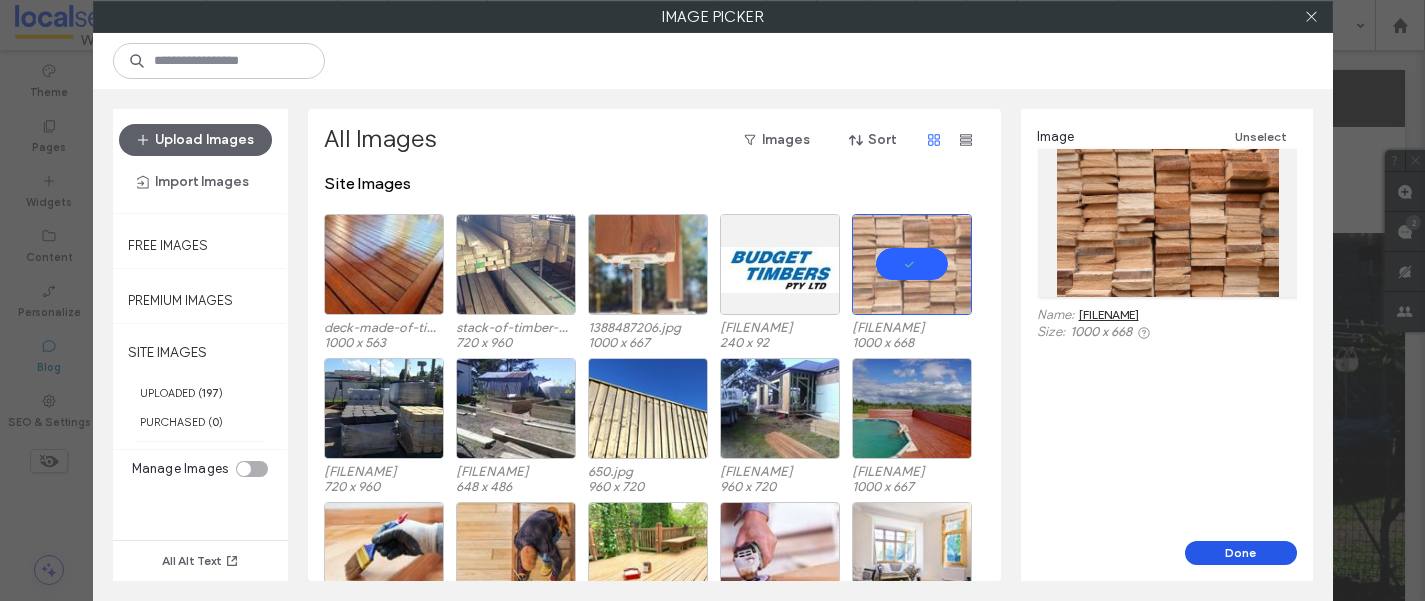 click on "Done" at bounding box center (1241, 553) 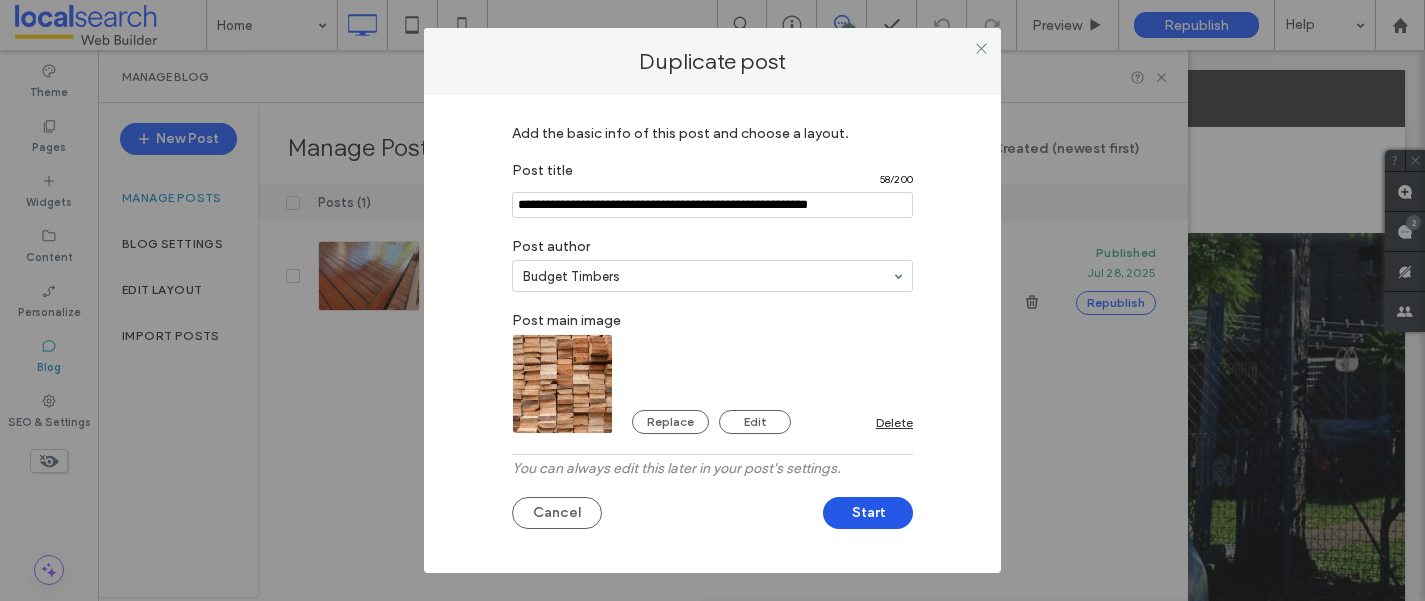 click on "Start" at bounding box center (868, 513) 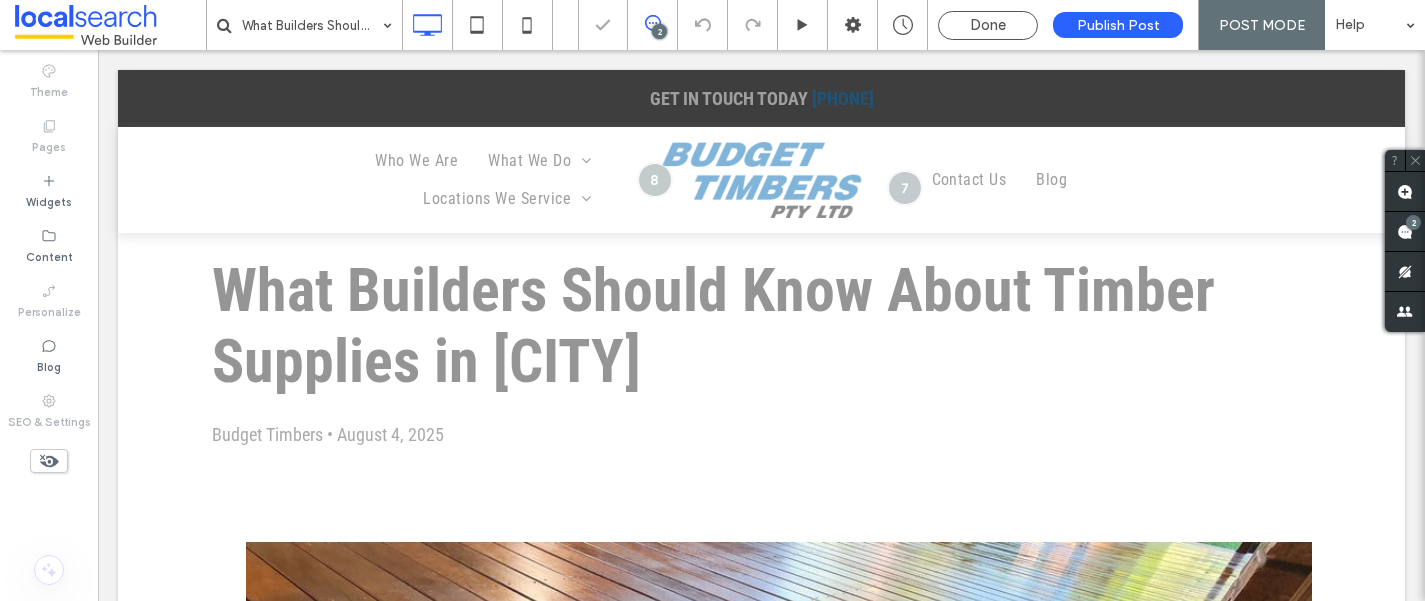scroll, scrollTop: 0, scrollLeft: 0, axis: both 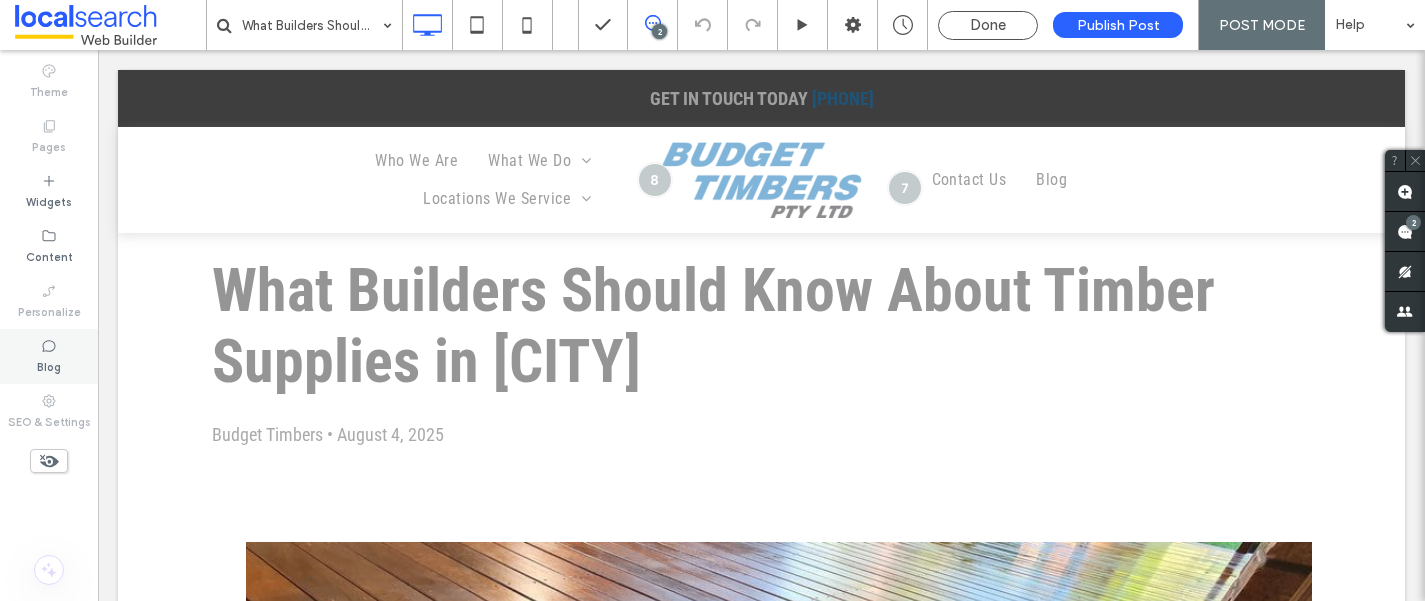 click on "Blog" at bounding box center (49, 356) 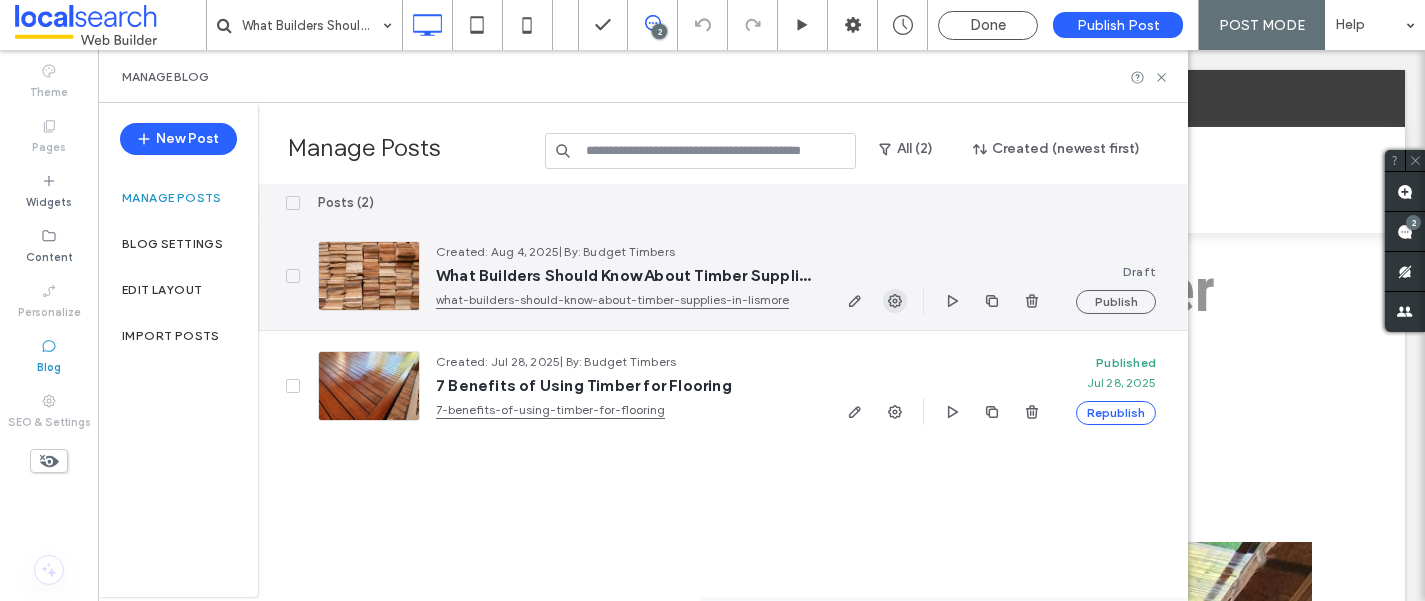 click 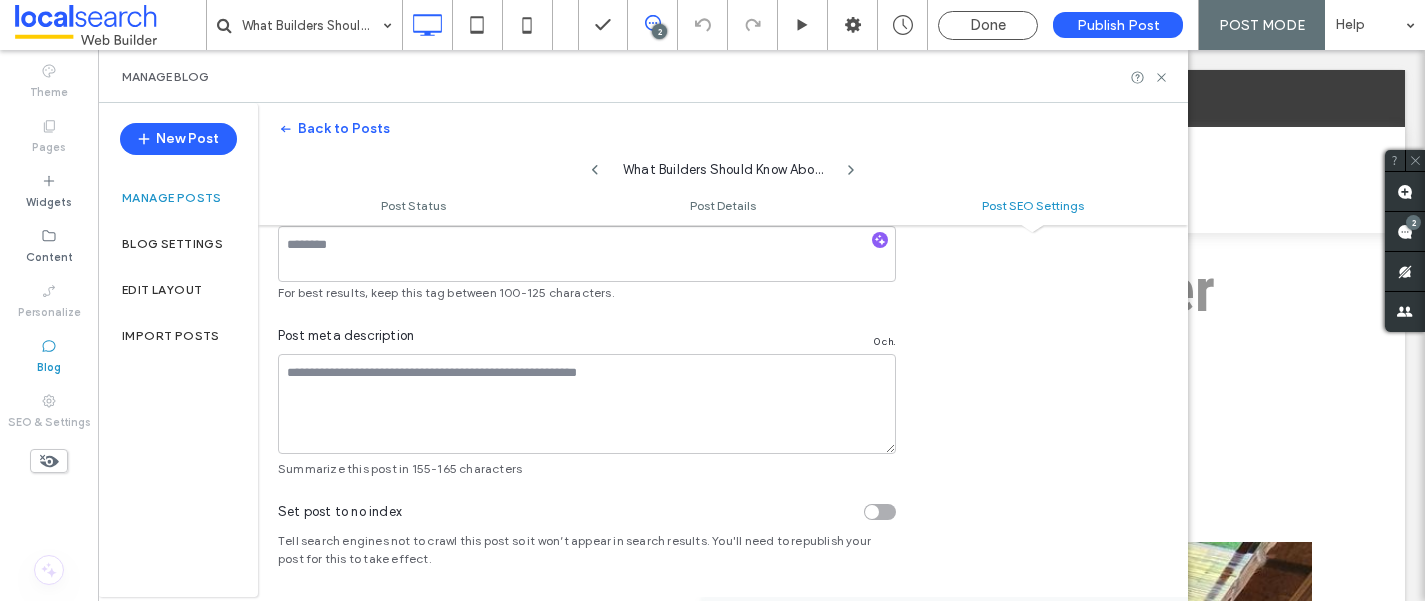 scroll, scrollTop: 1377, scrollLeft: 0, axis: vertical 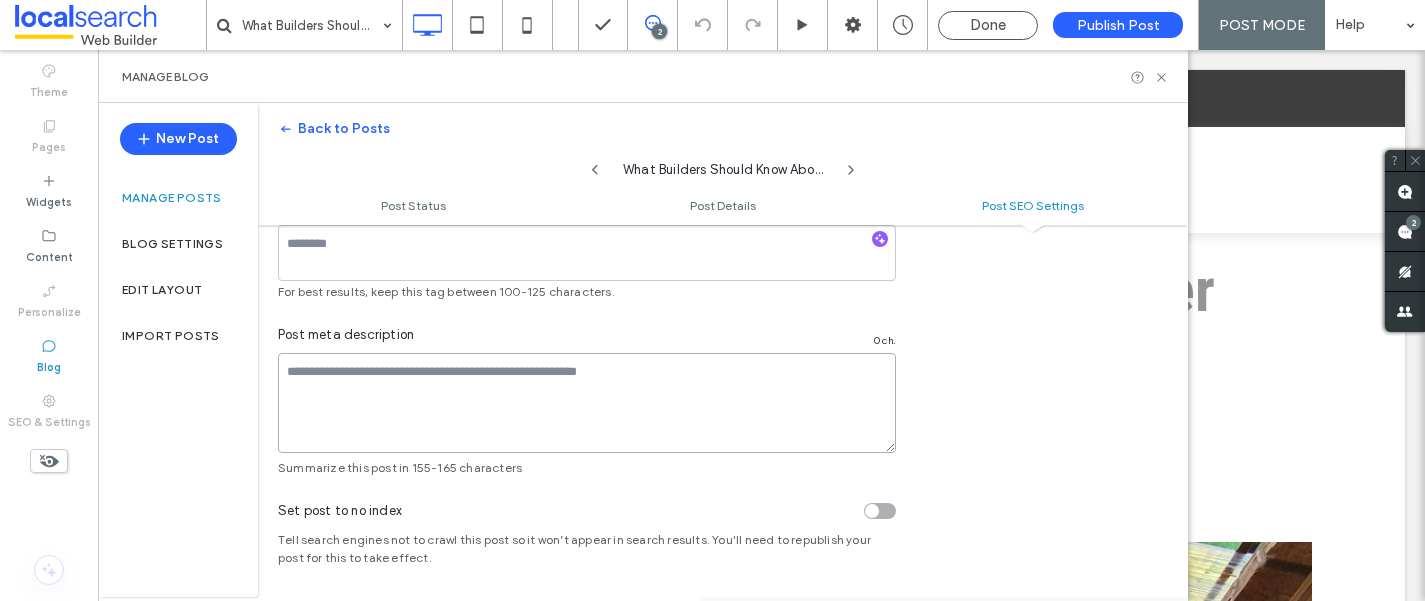 click at bounding box center (587, 403) 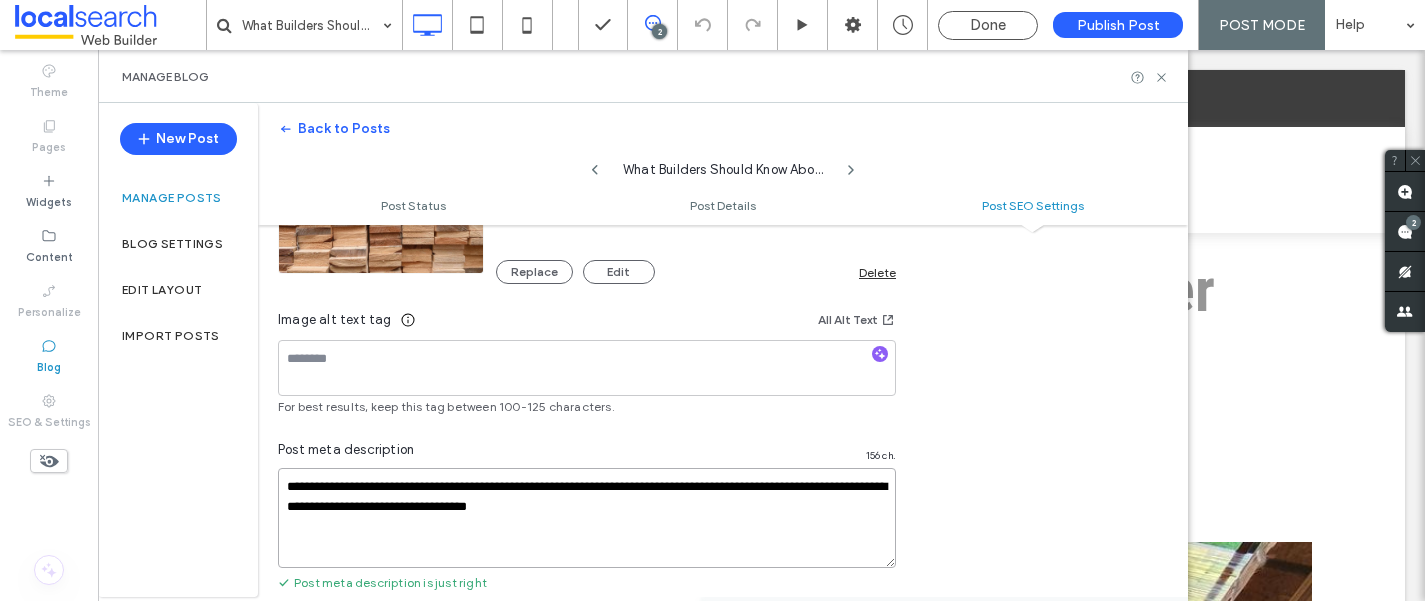 scroll, scrollTop: 1382, scrollLeft: 0, axis: vertical 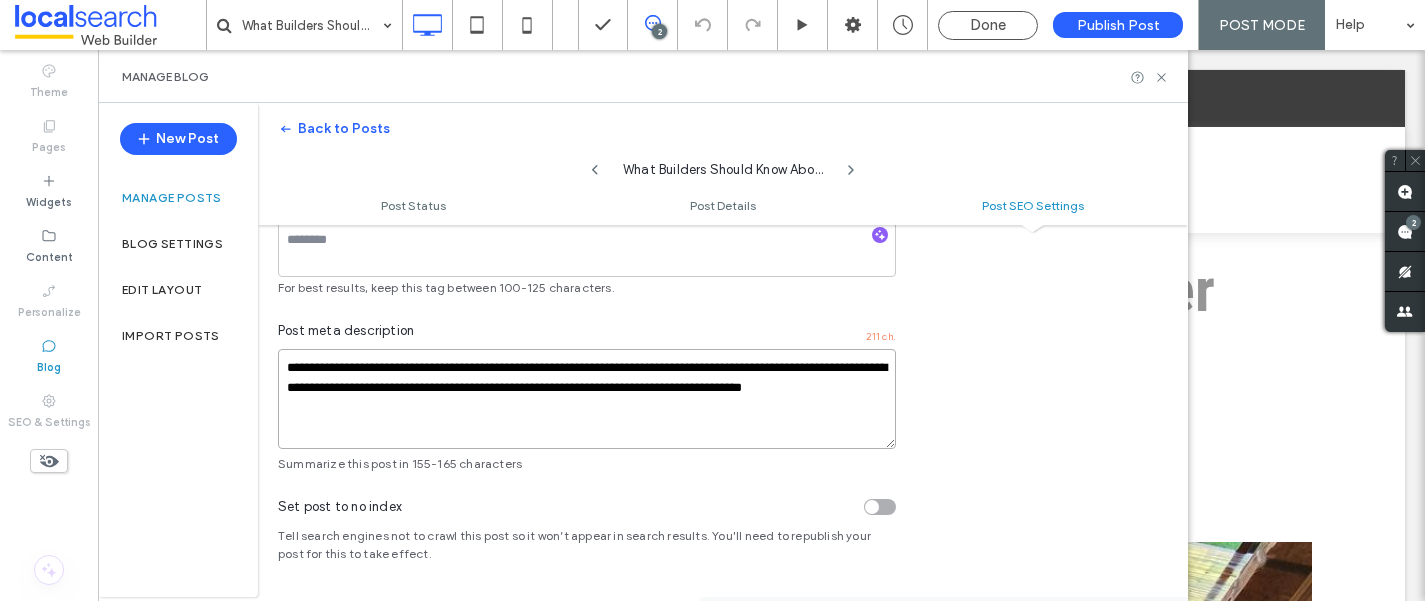 drag, startPoint x: 754, startPoint y: 414, endPoint x: 686, endPoint y: 392, distance: 71.470276 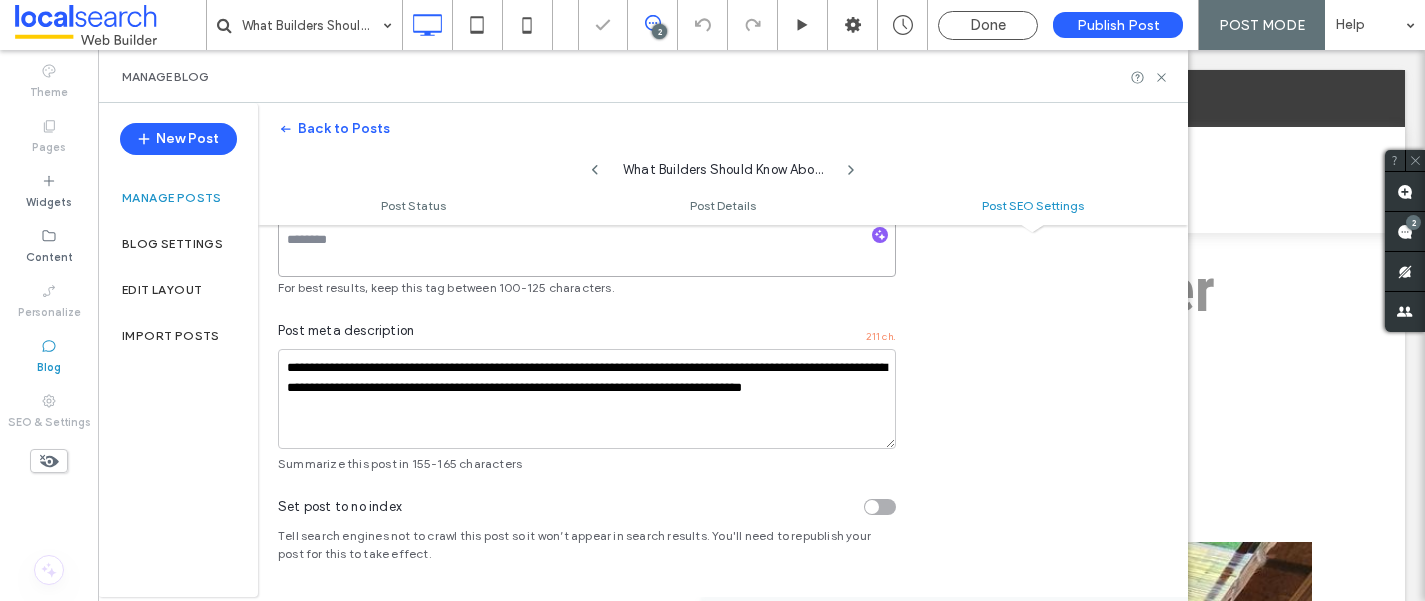 click at bounding box center [587, 249] 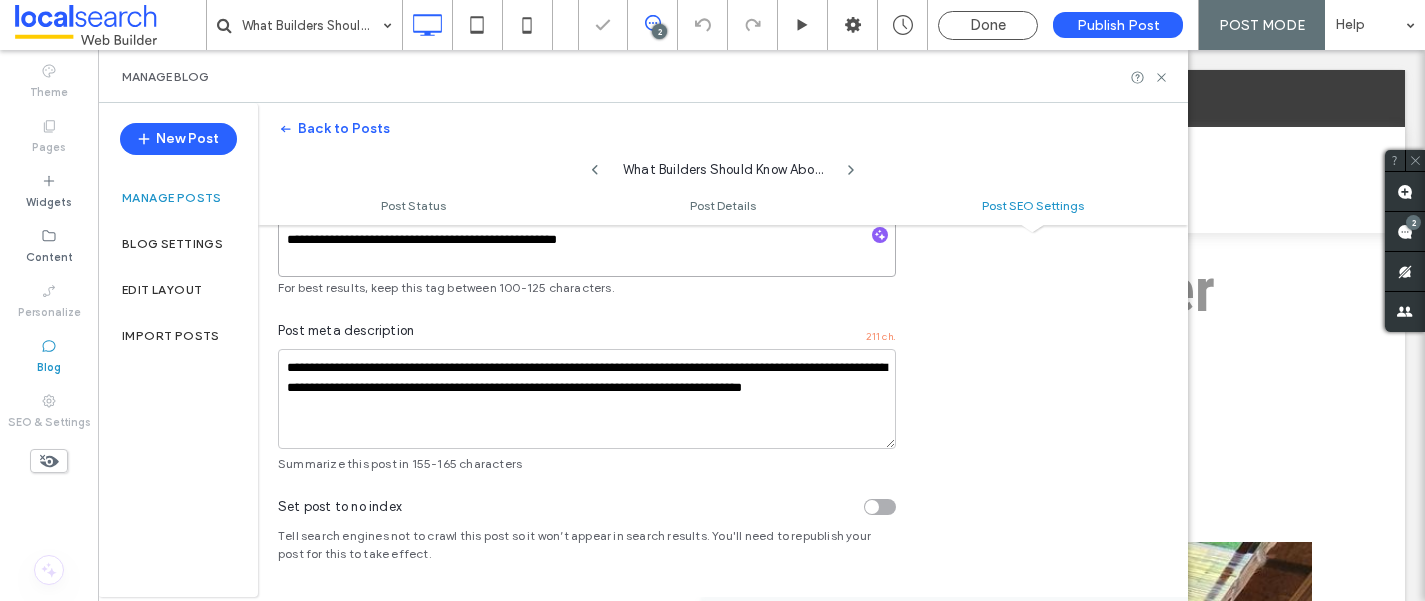 type on "**********" 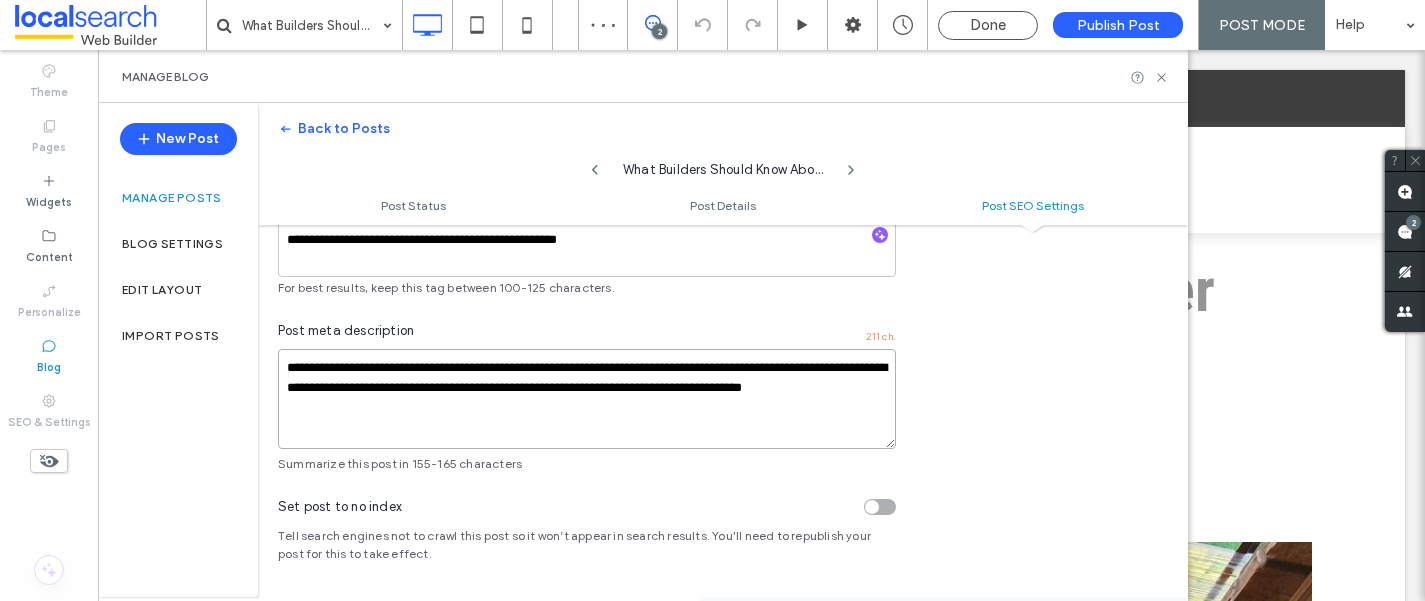 drag, startPoint x: 691, startPoint y: 429, endPoint x: 690, endPoint y: 395, distance: 34.0147 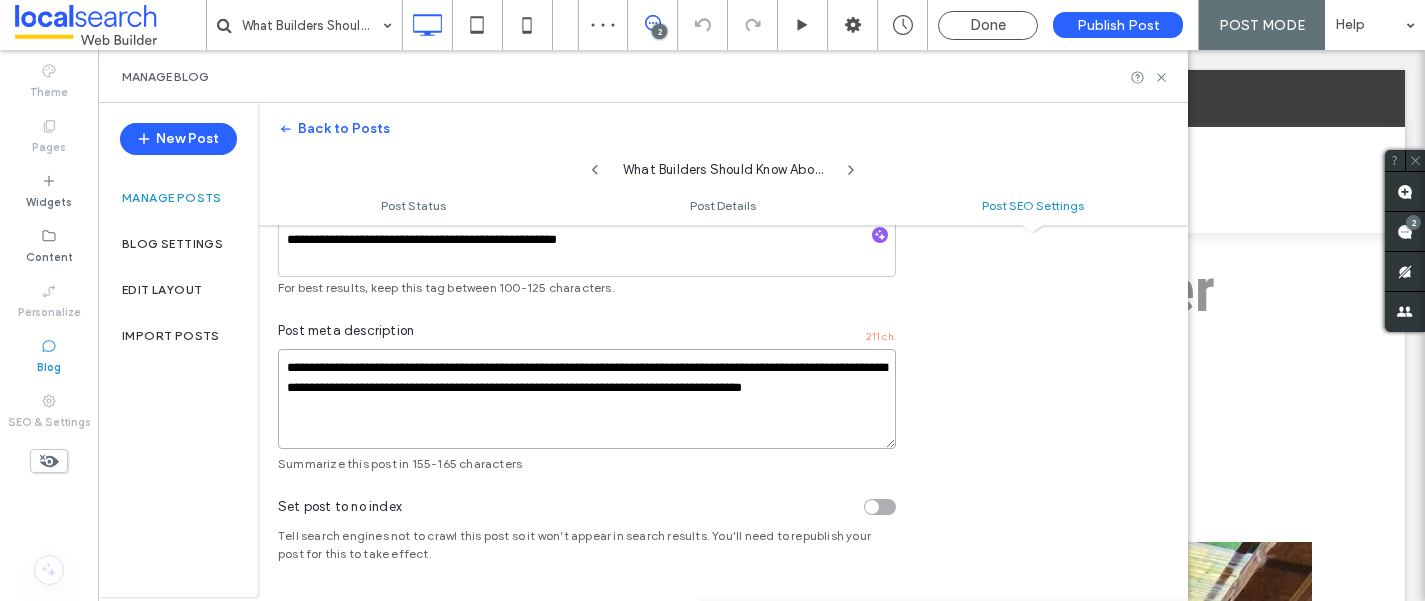 click on "**********" at bounding box center [587, 399] 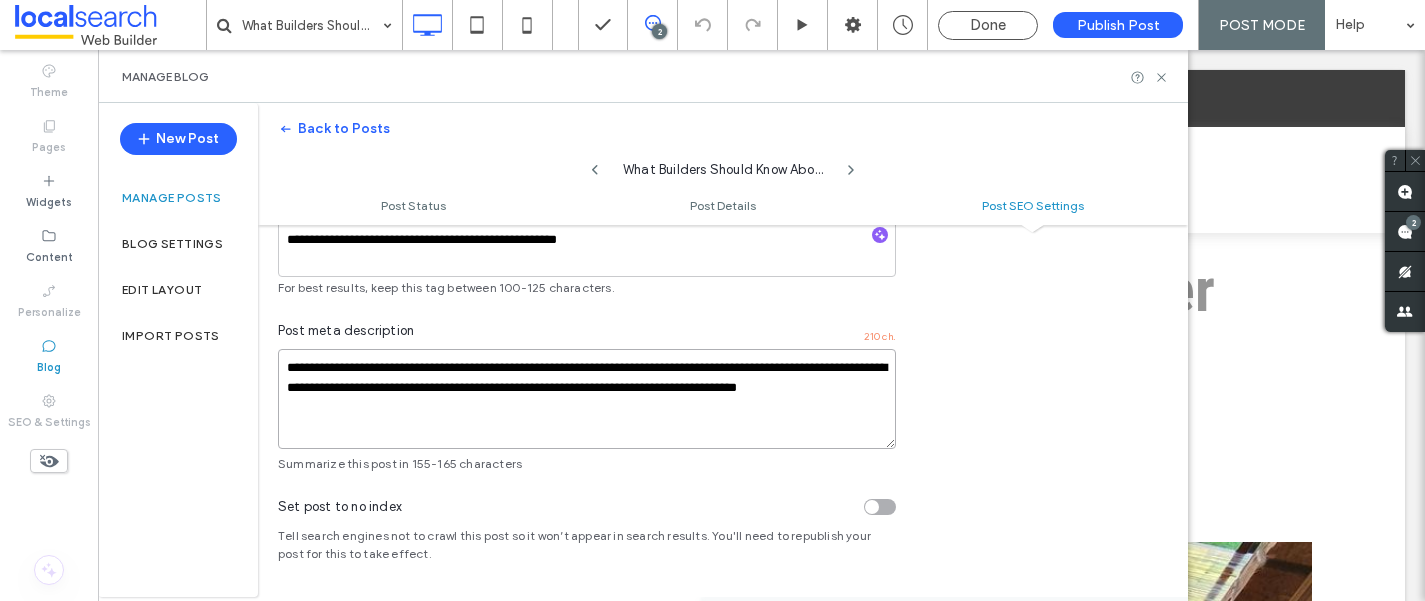 drag, startPoint x: 697, startPoint y: 396, endPoint x: 689, endPoint y: 388, distance: 11.313708 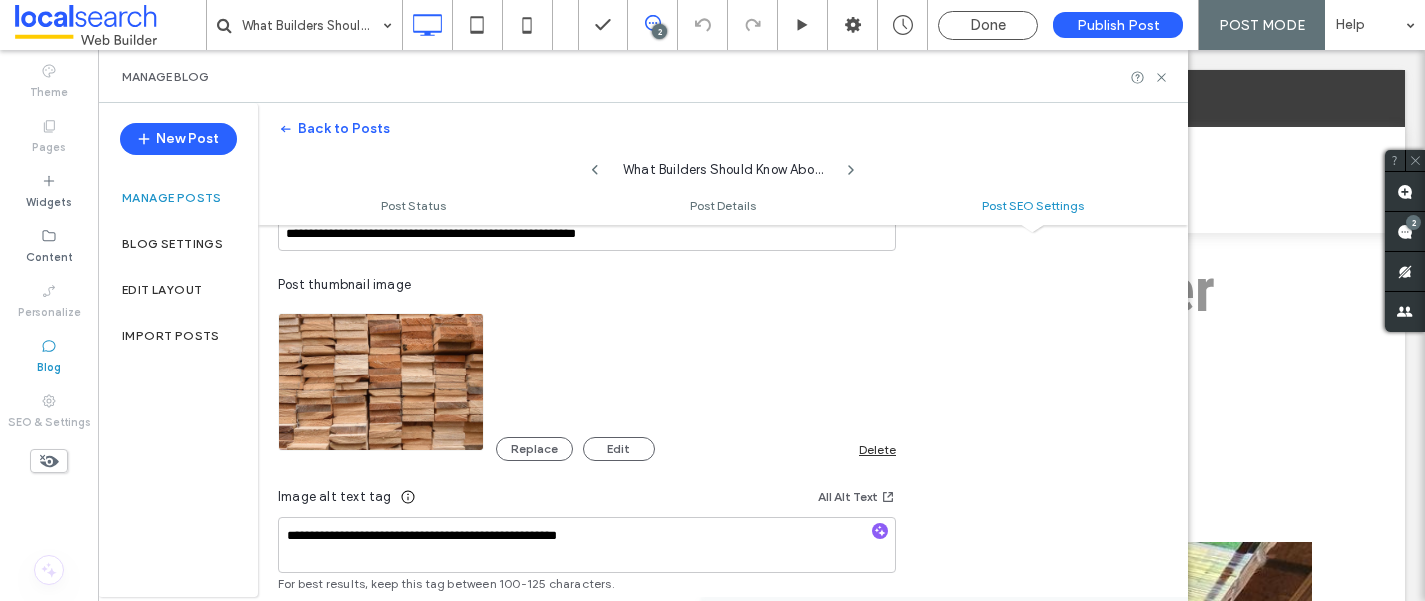scroll, scrollTop: 1081, scrollLeft: 0, axis: vertical 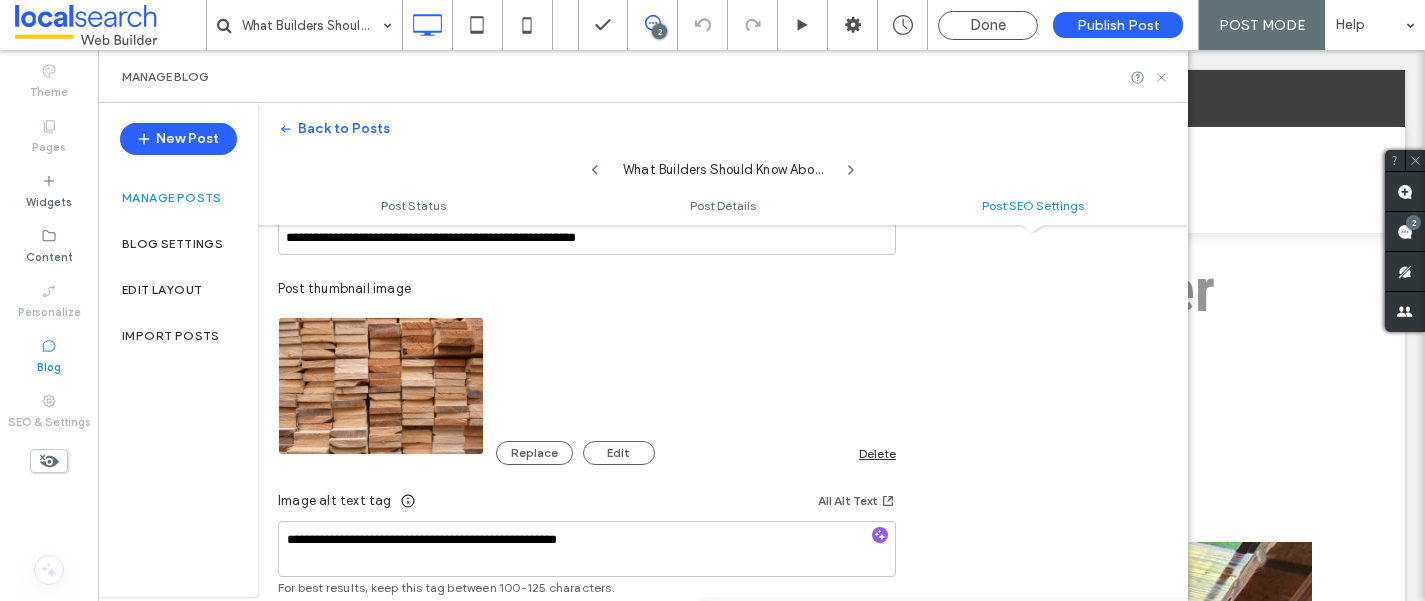type on "**********" 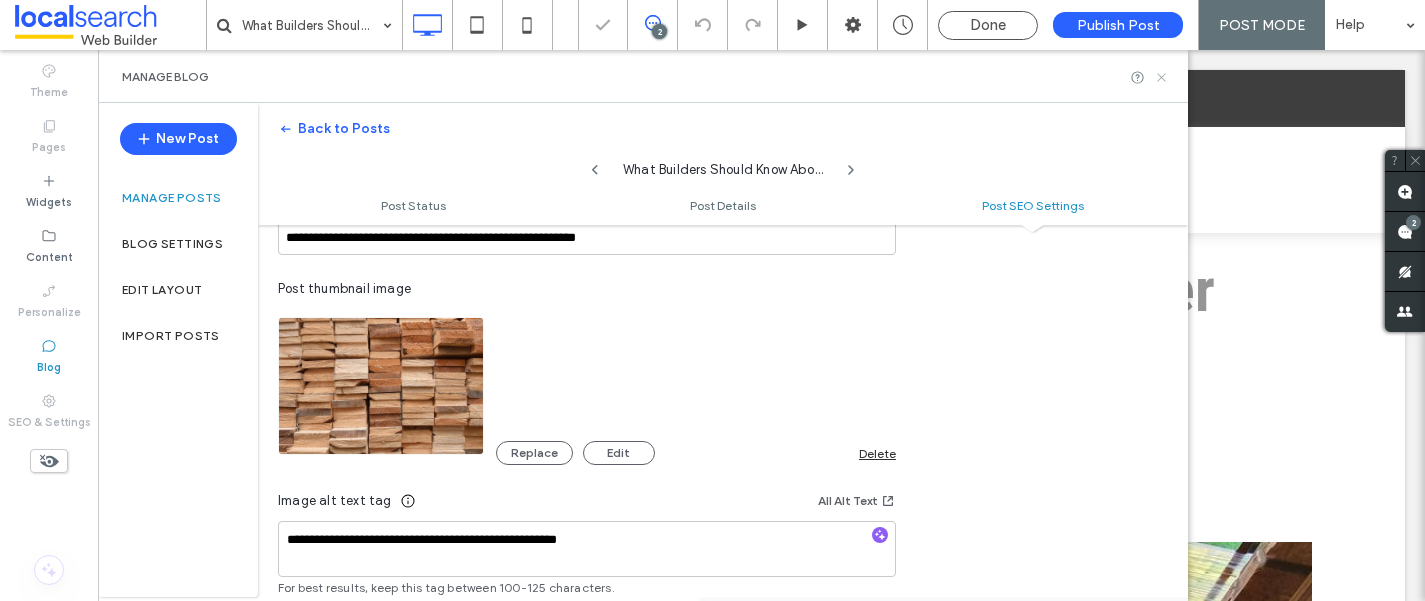 click 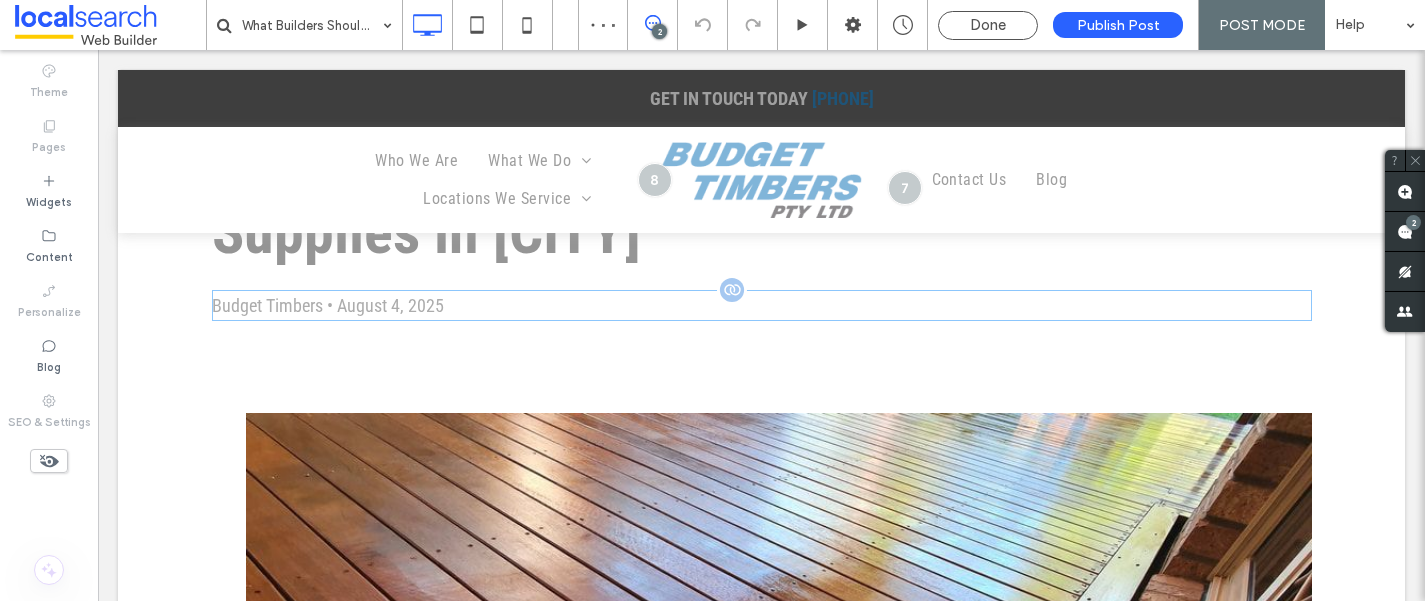 scroll, scrollTop: 148, scrollLeft: 0, axis: vertical 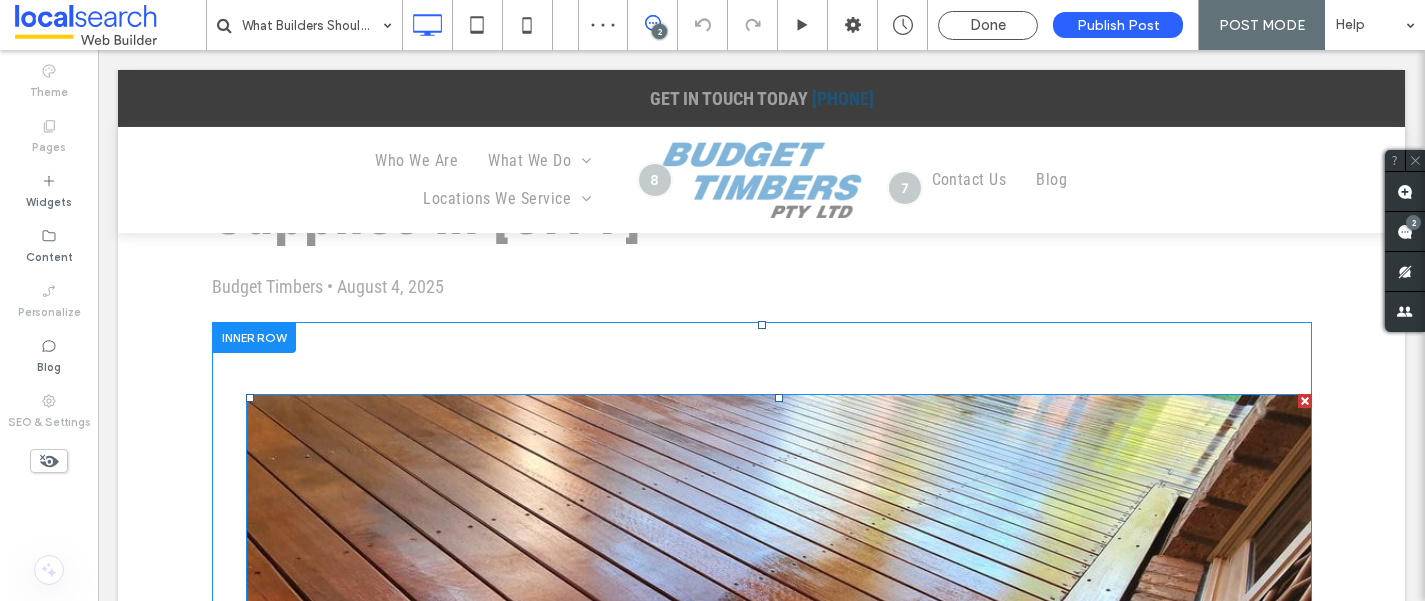 click at bounding box center [778, 694] 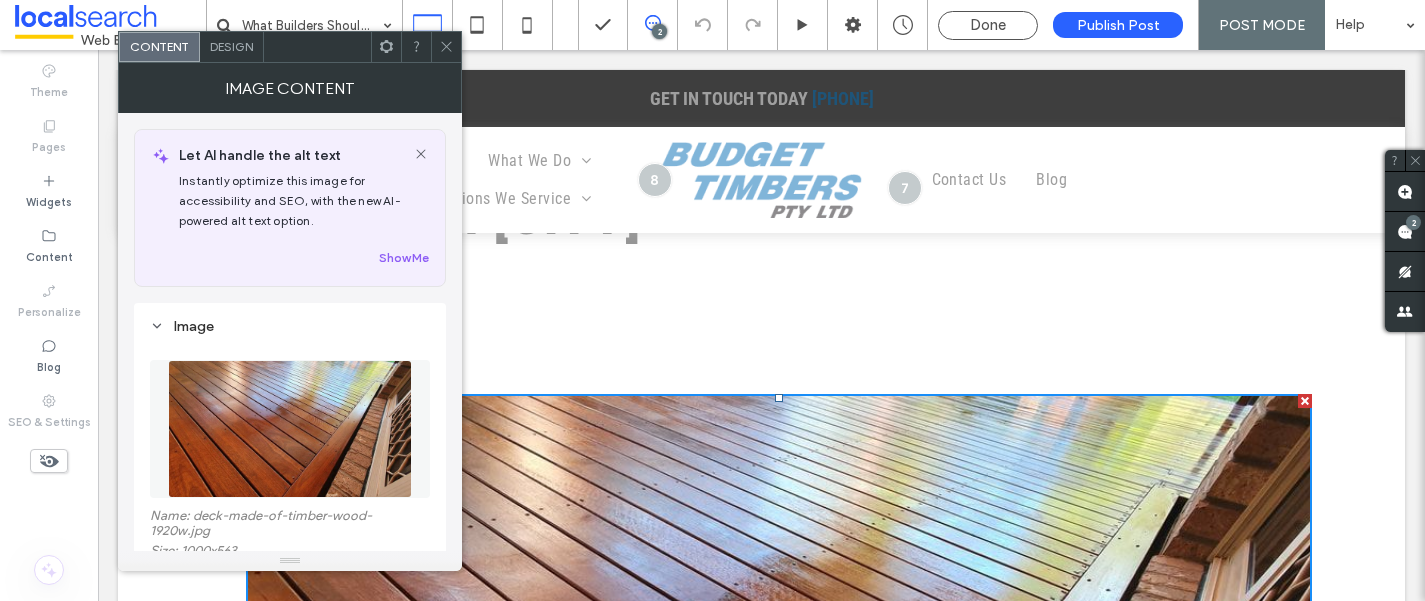 click at bounding box center (1305, 401) 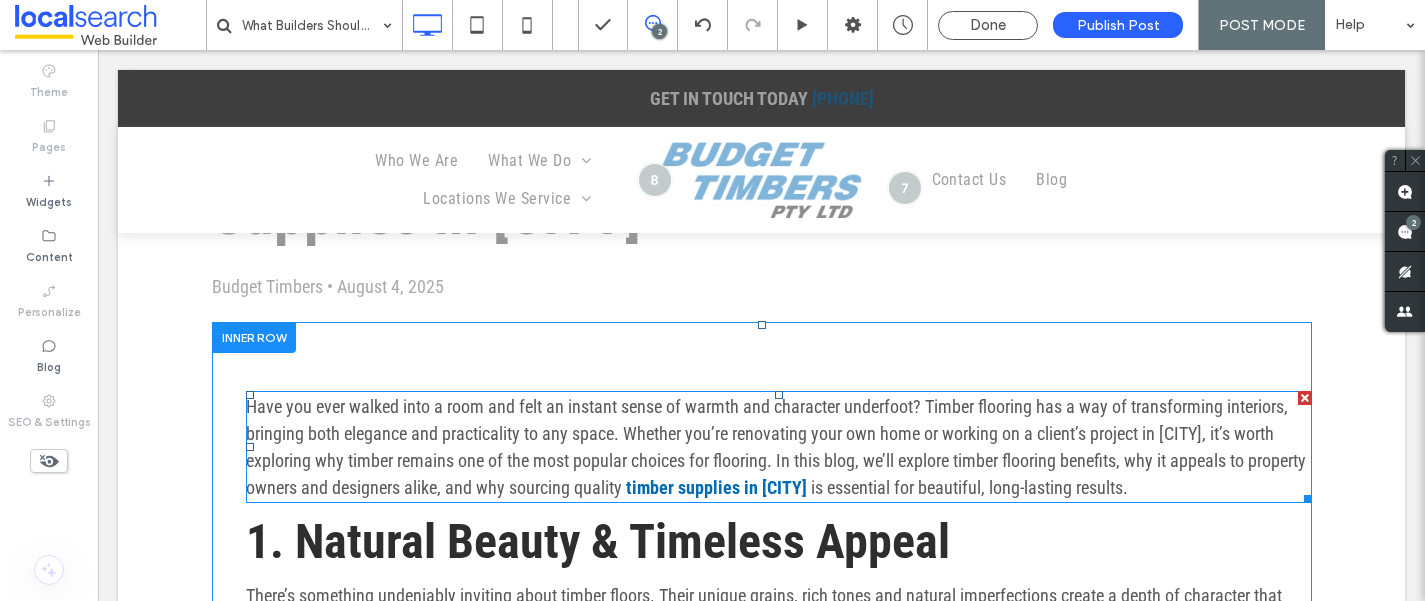 click on "Have you ever walked into a room and felt an instant sense of warmth and character underfoot? Timber flooring has a way of transforming interiors, bringing both elegance and practicality to any space. Whether you’re renovating your own home or working on a client’s project in Byron Bay, it’s worth exploring why timber remains one of the most popular choices for flooring. In this blog, we’ll explore timber flooring benefits, why it appeals to property owners and designers alike, and why sourcing quality" at bounding box center (776, 447) 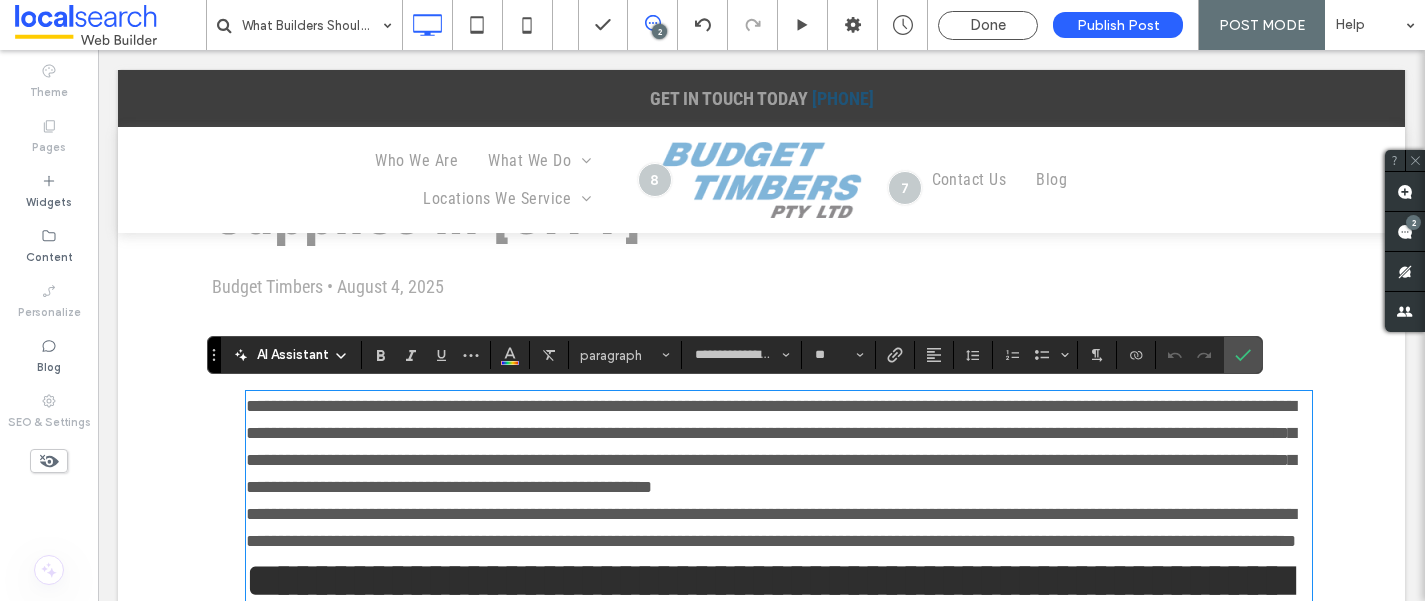 scroll, scrollTop: 3017, scrollLeft: 0, axis: vertical 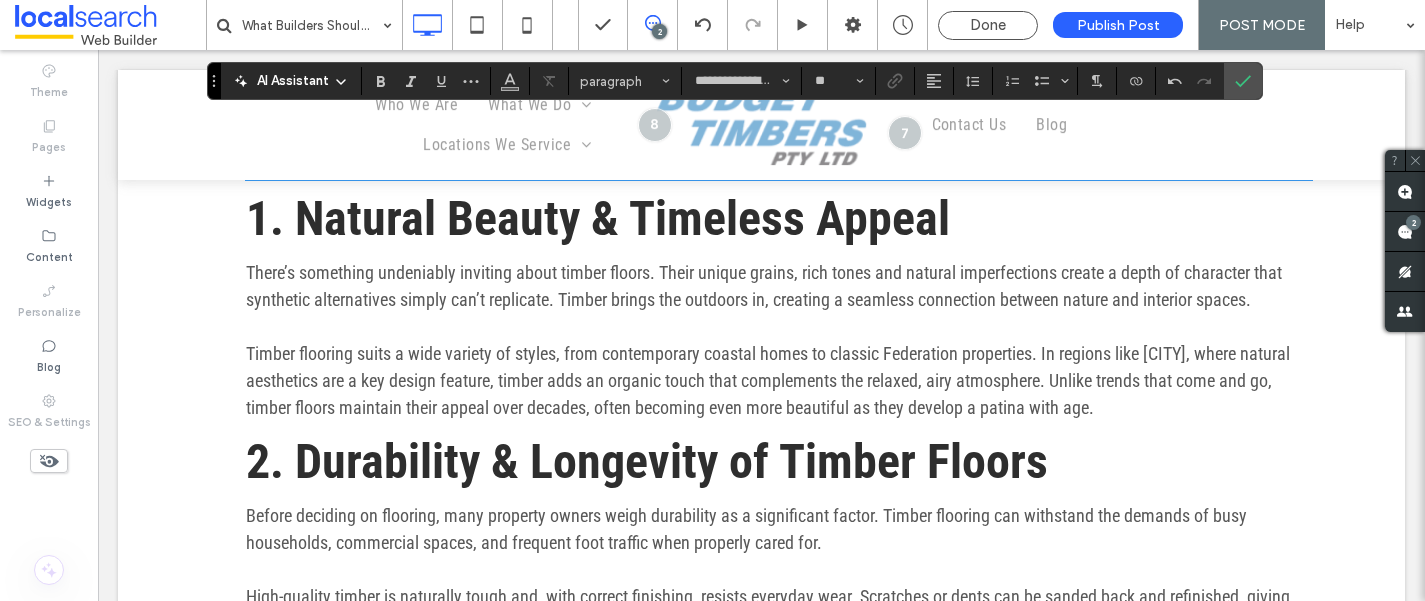 click on "1. Natural Beauty & Timeless Appeal" at bounding box center (778, 218) 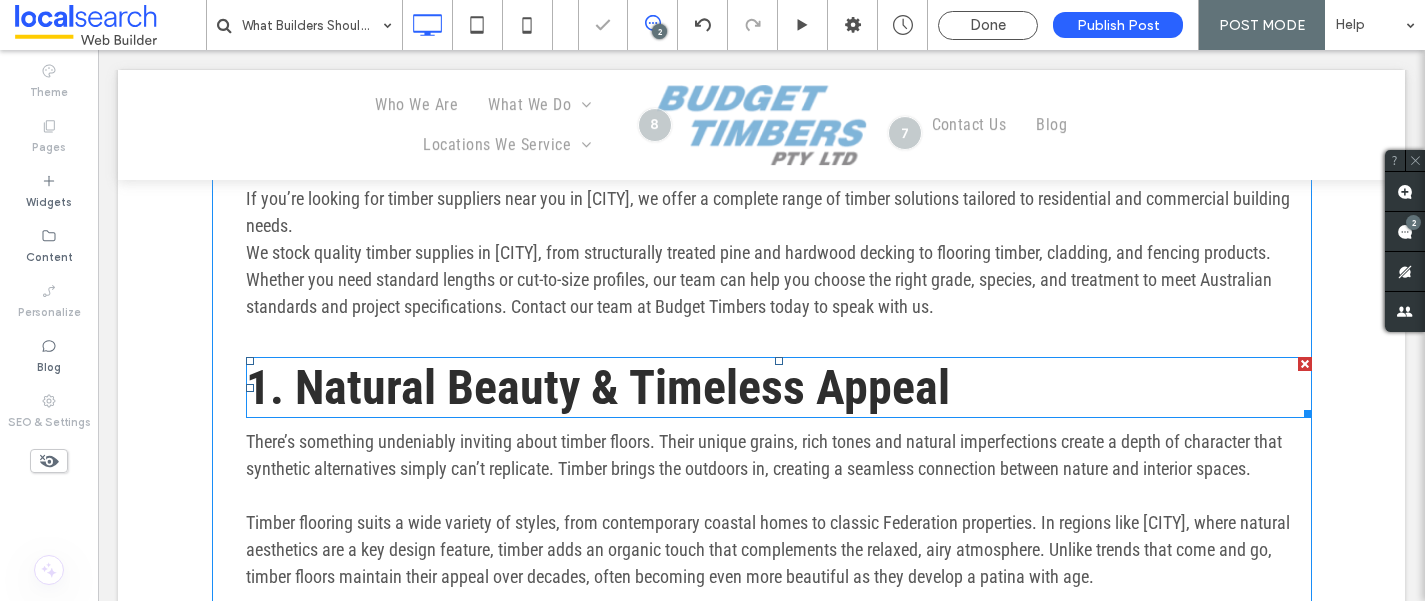 click at bounding box center [1305, 364] 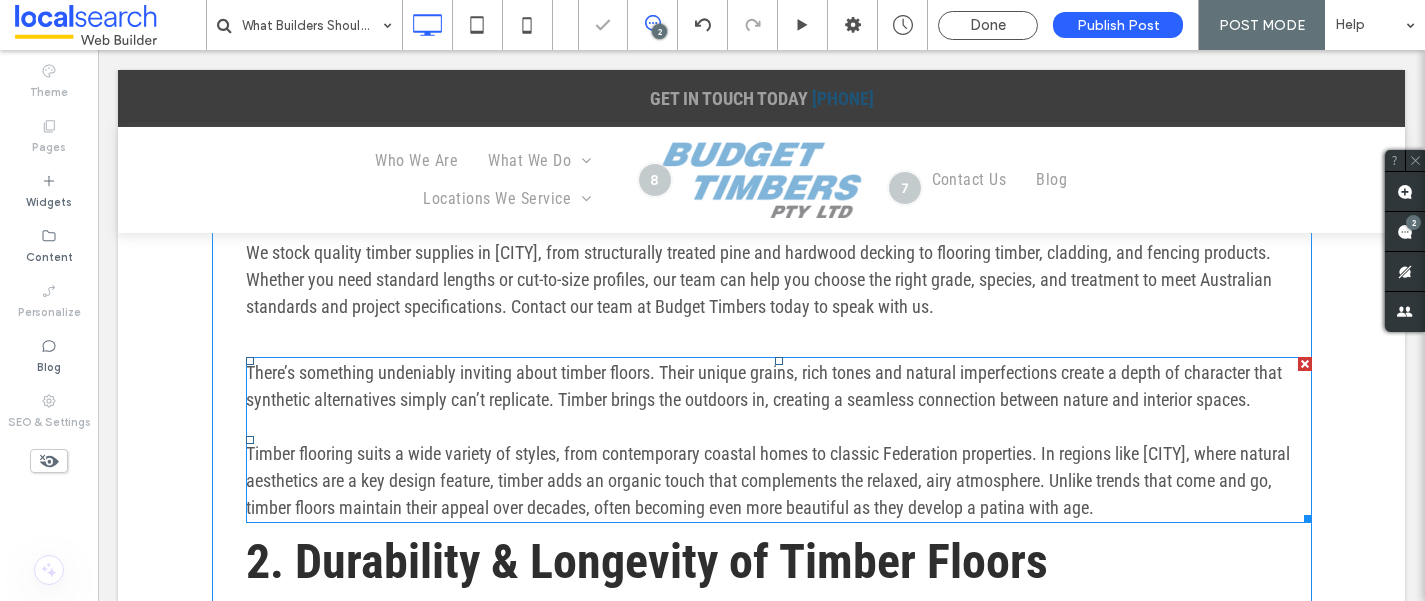 click at bounding box center [1305, 364] 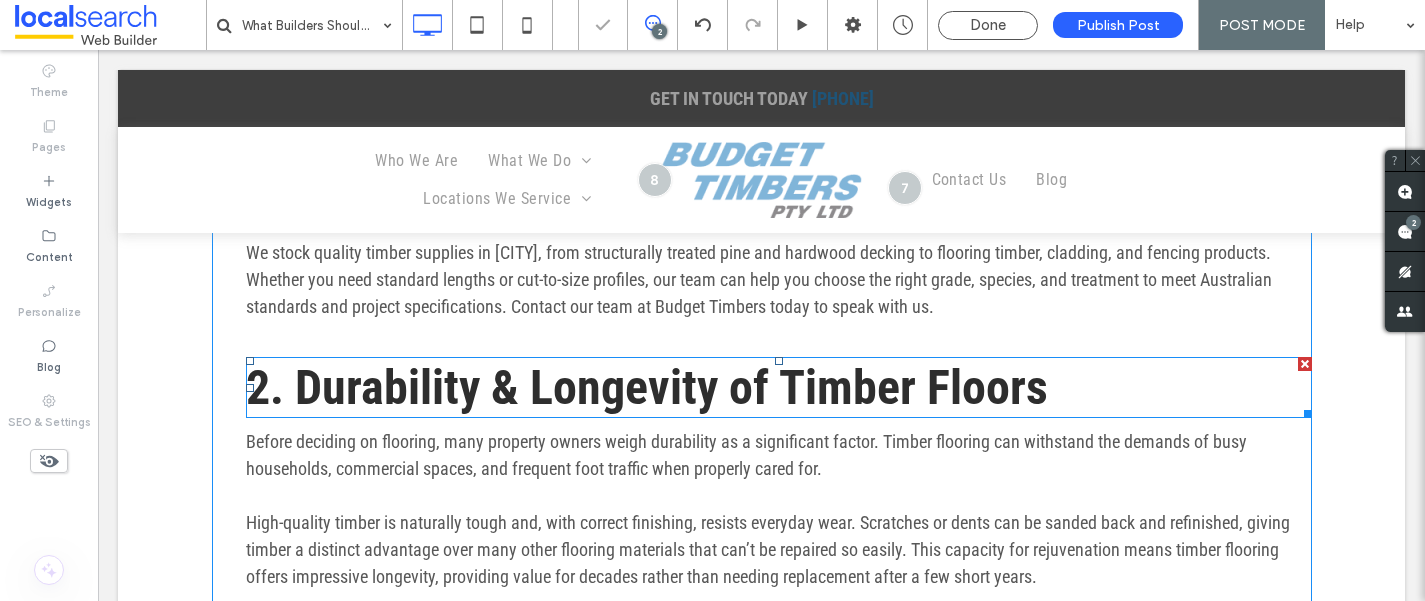 click at bounding box center [1305, 364] 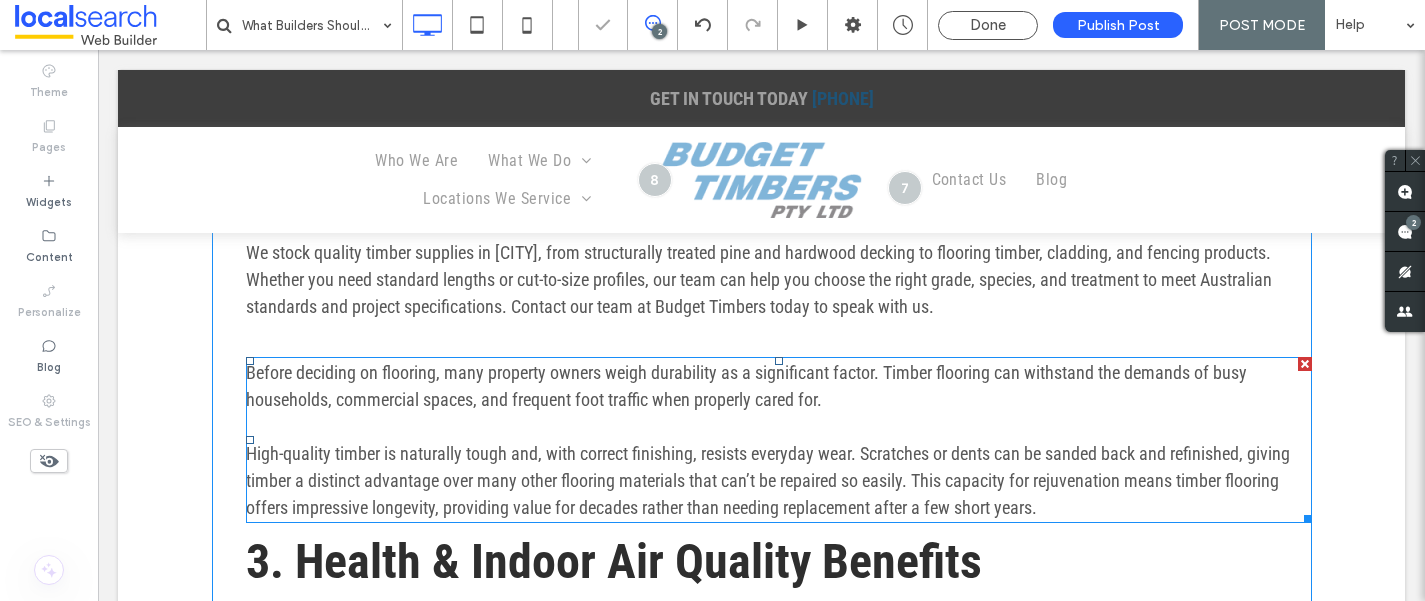 click at bounding box center (1305, 364) 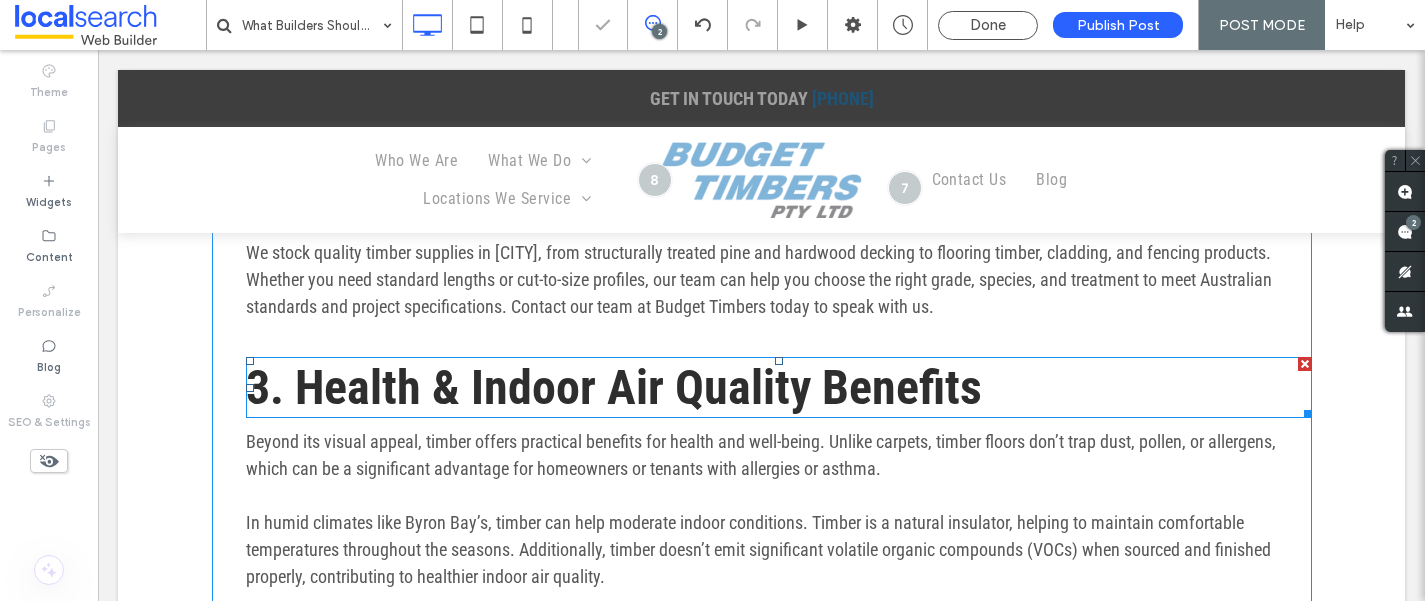 click at bounding box center [1305, 364] 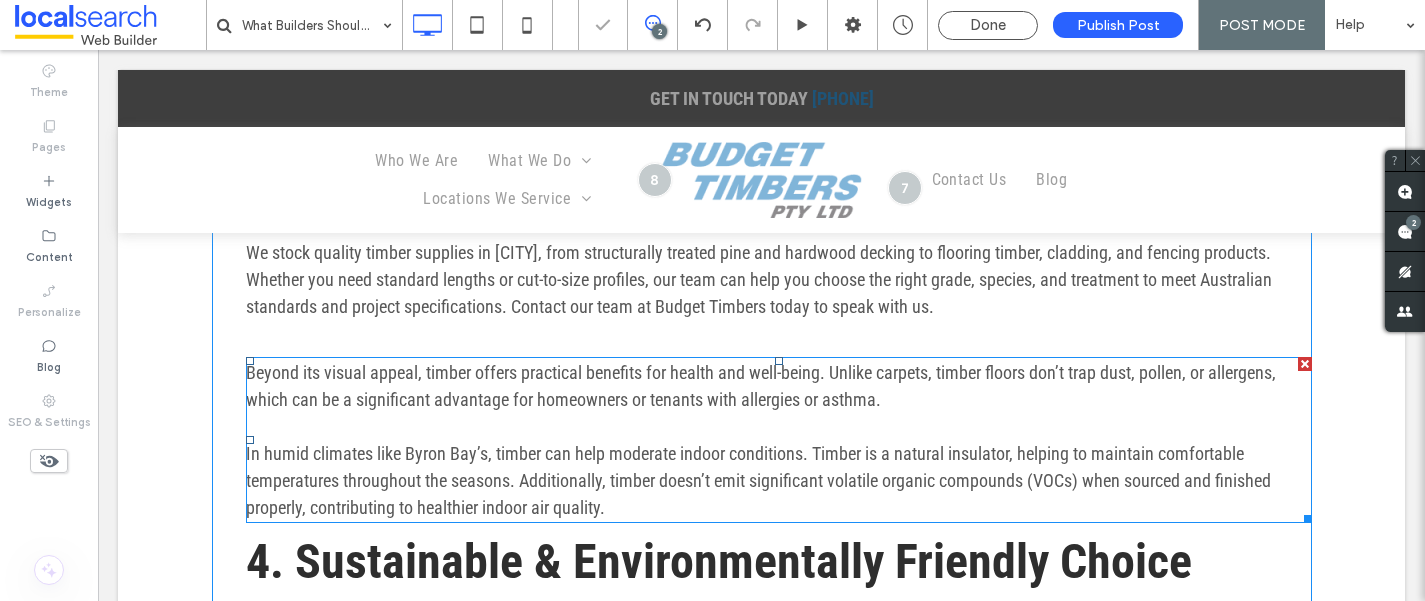 click at bounding box center (1305, 364) 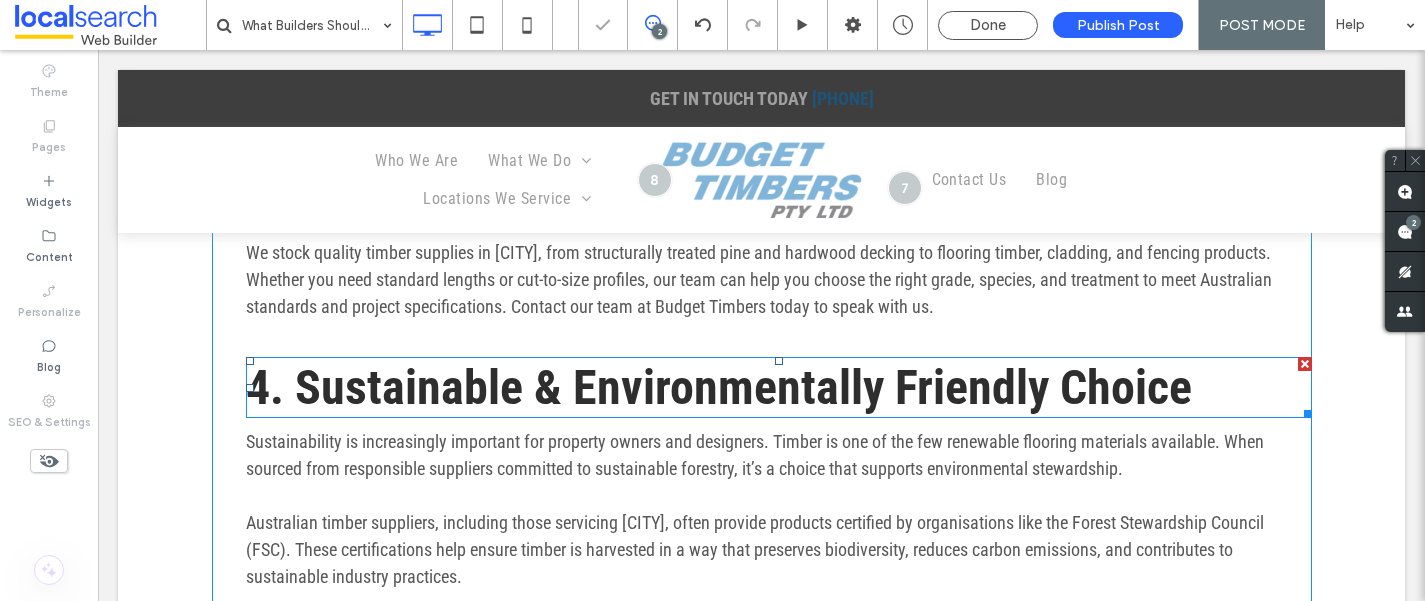 click at bounding box center [1305, 364] 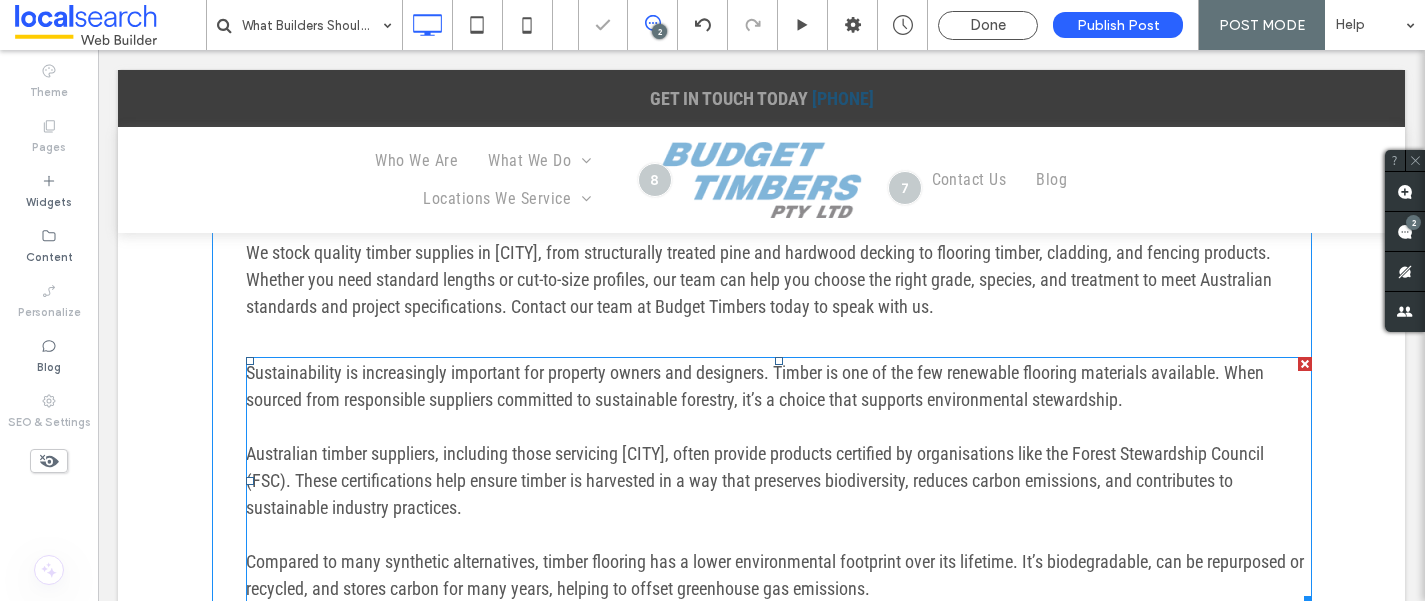 click at bounding box center (1305, 364) 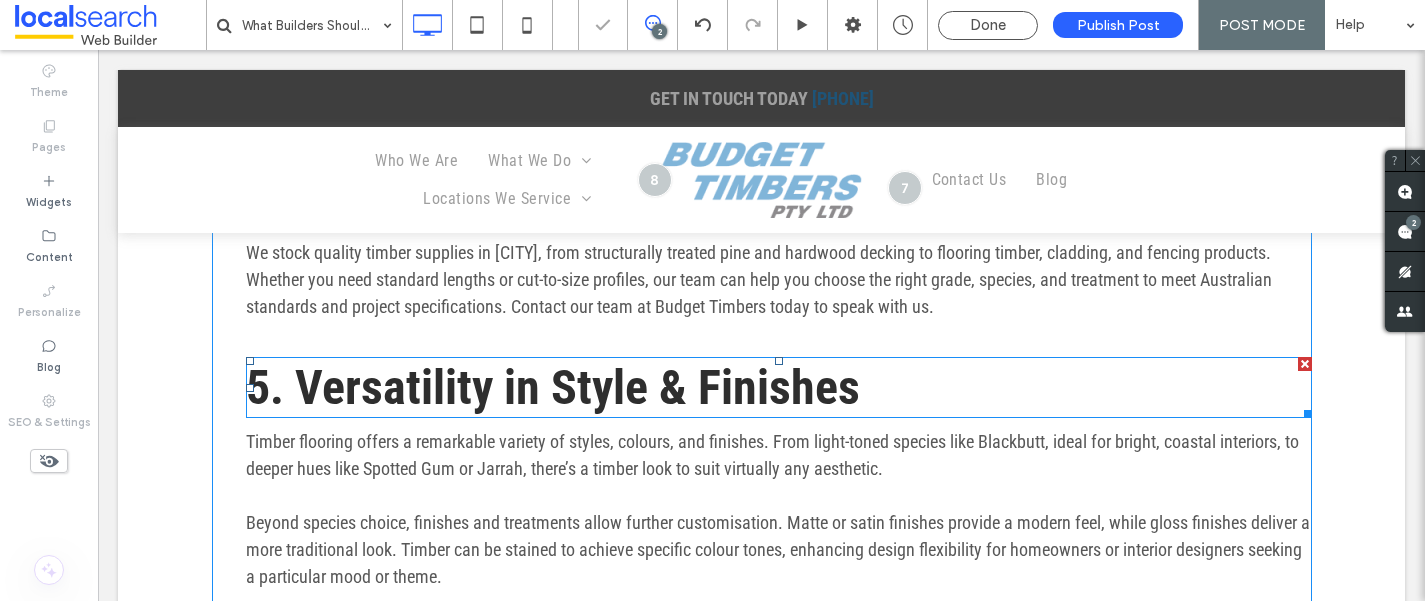 click at bounding box center [1305, 364] 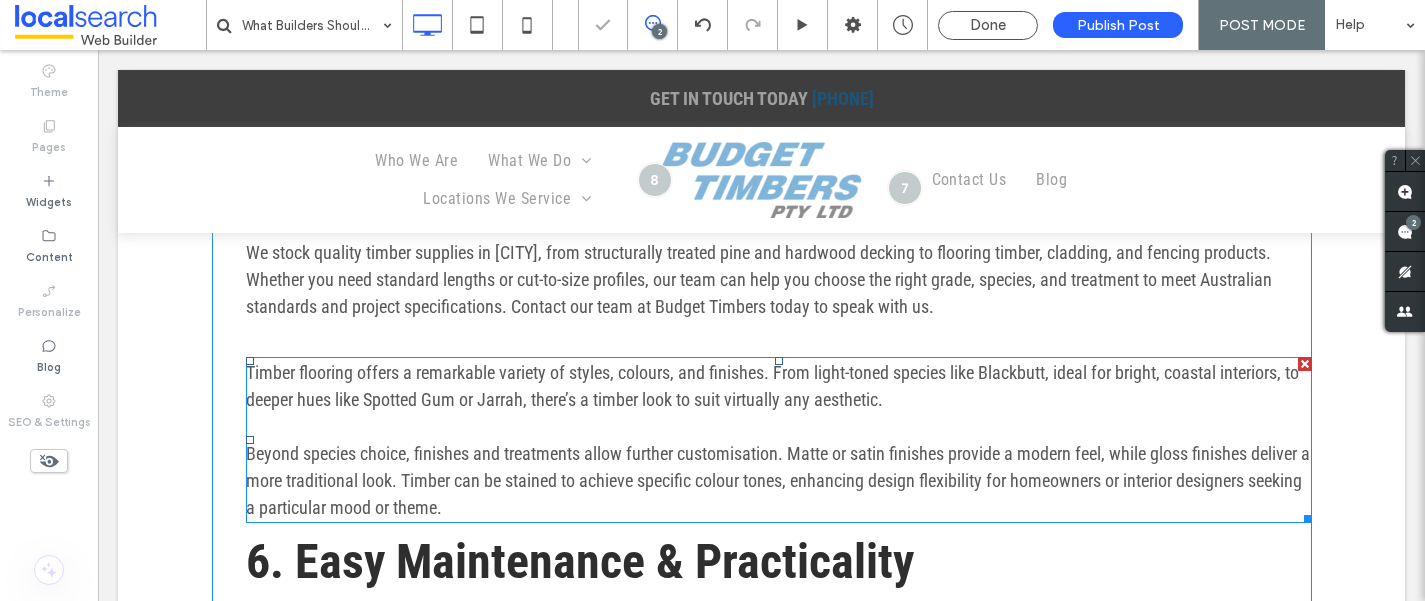 click at bounding box center [1305, 364] 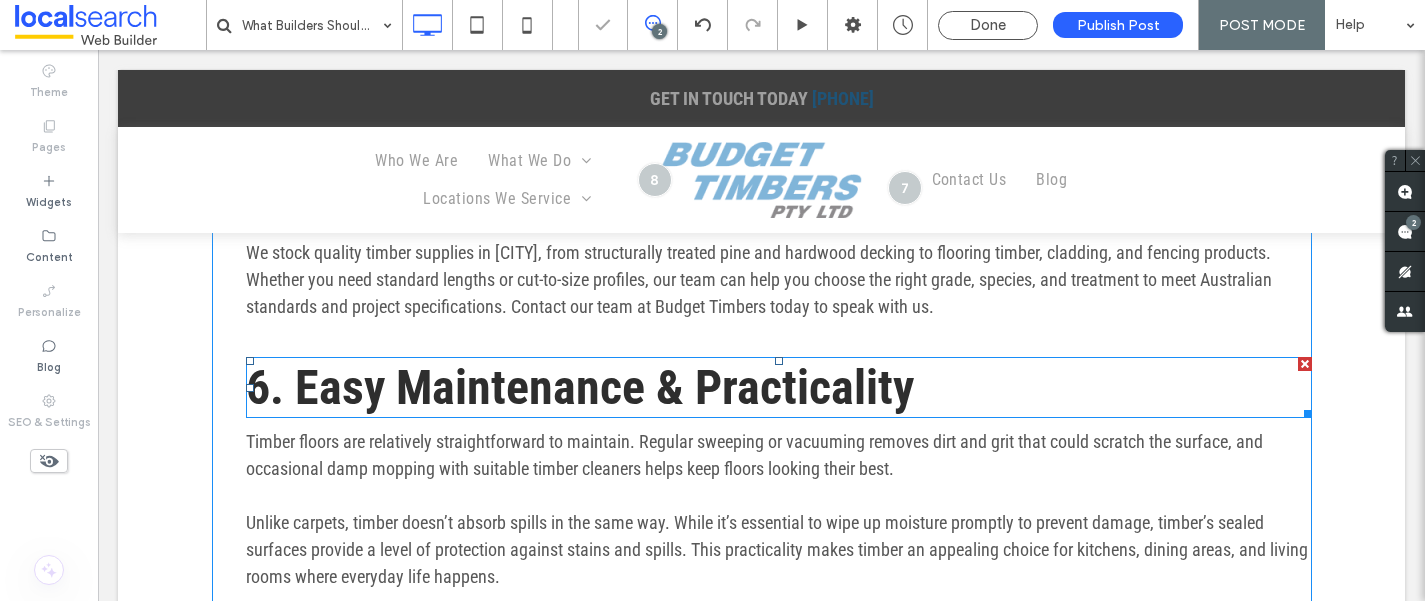 click at bounding box center [1305, 364] 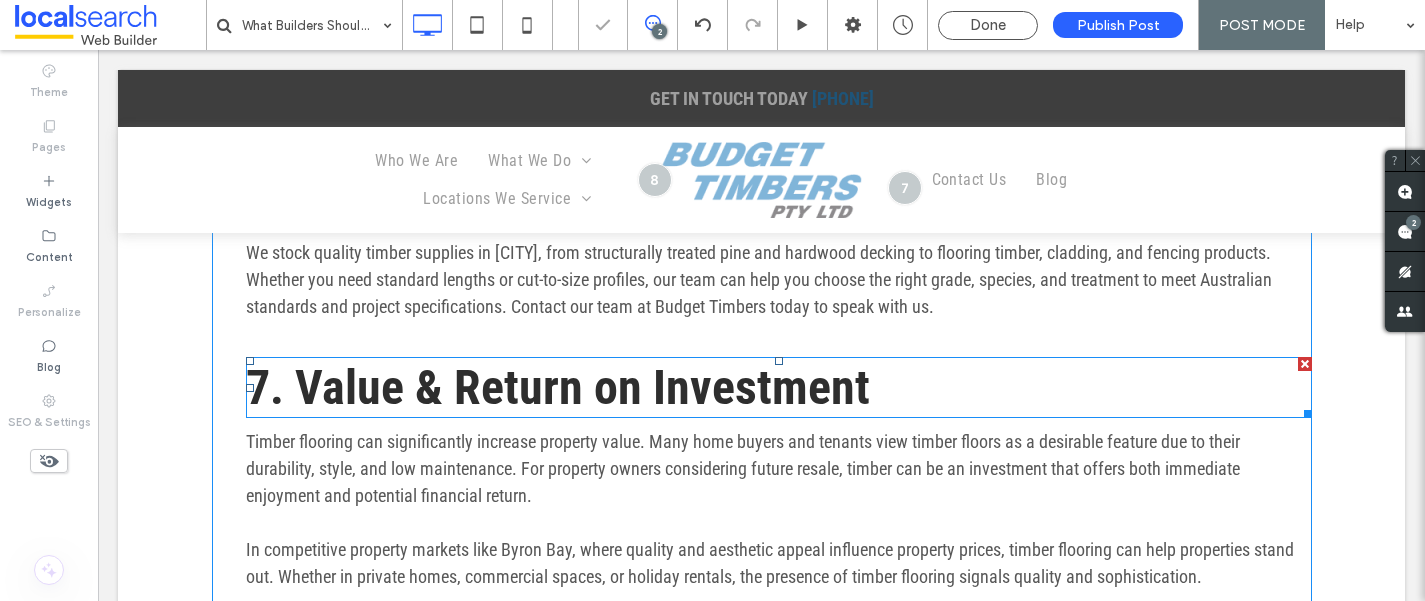 click at bounding box center [1305, 364] 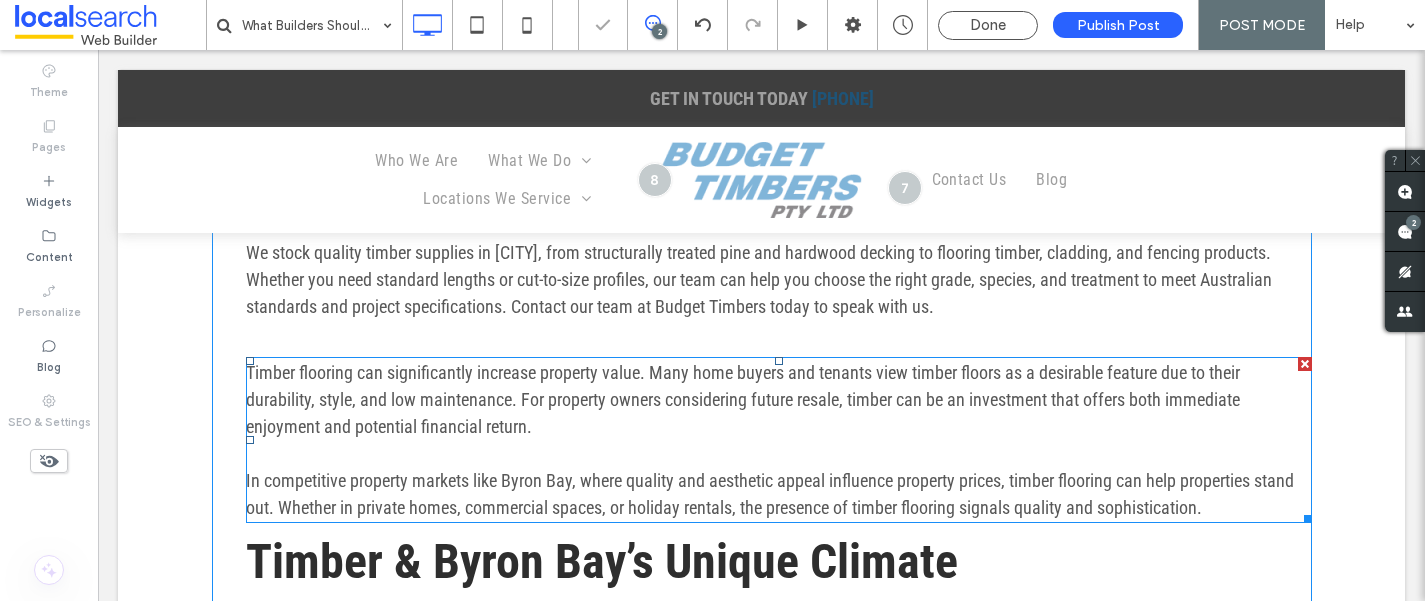 click at bounding box center (1305, 364) 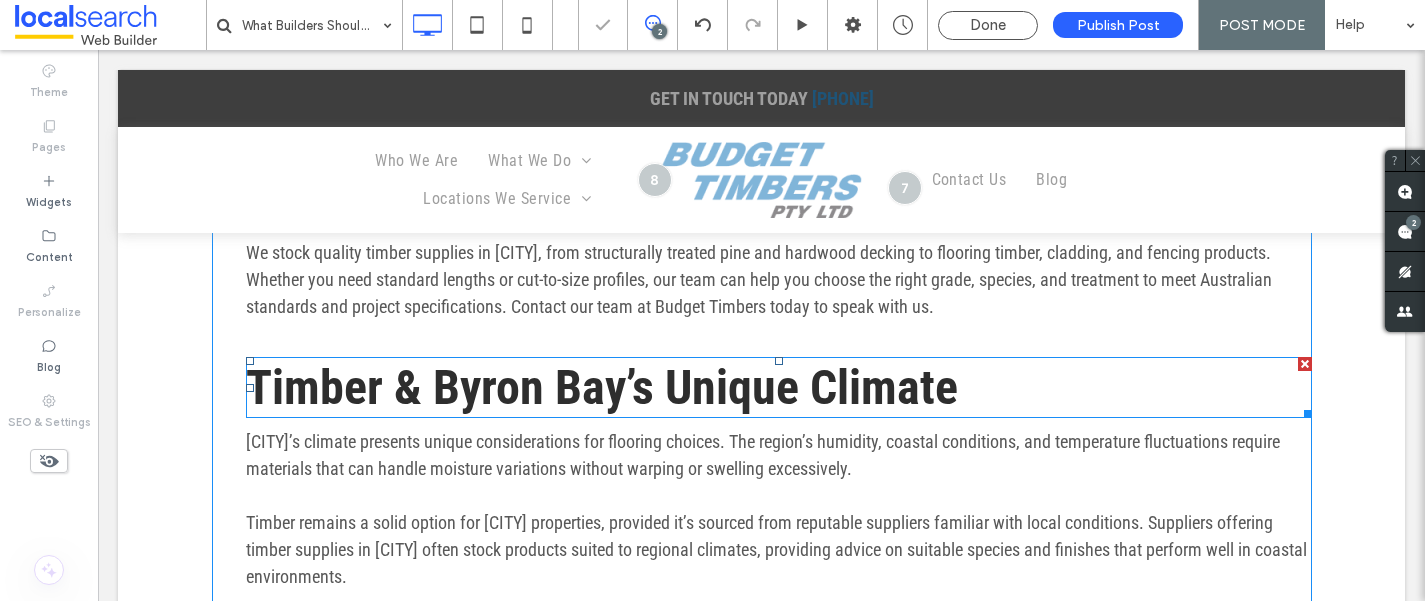 click at bounding box center [1305, 364] 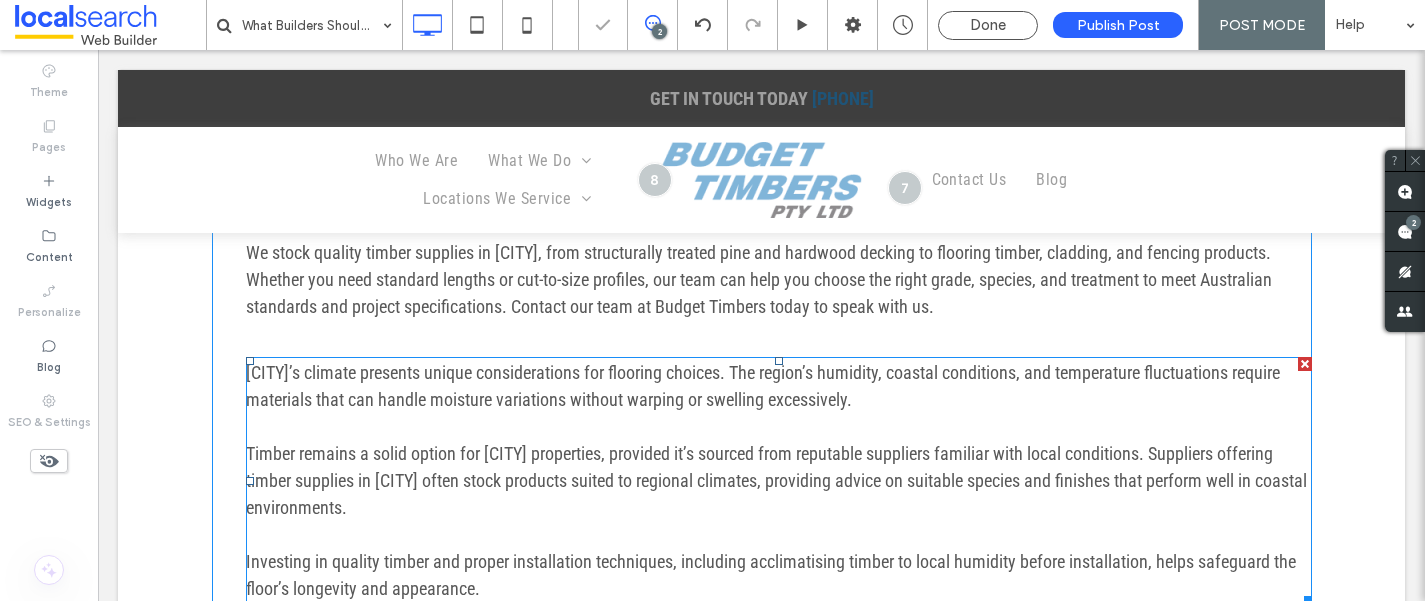 click at bounding box center (1305, 364) 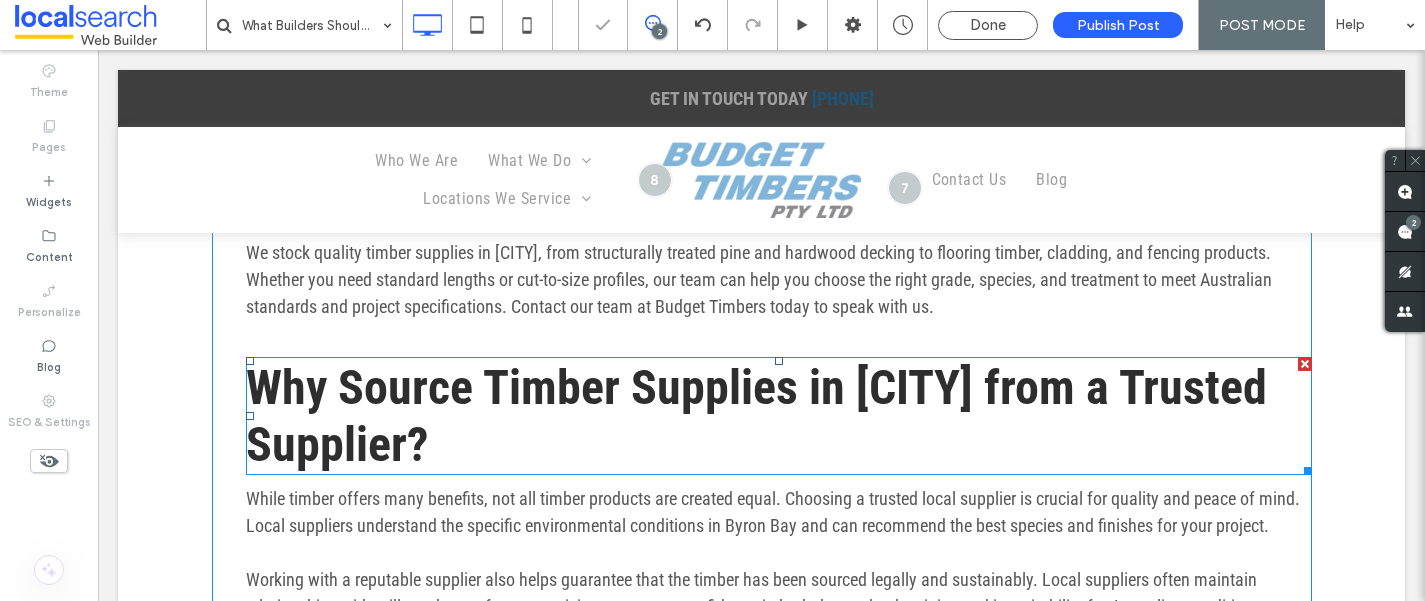 click at bounding box center (1305, 364) 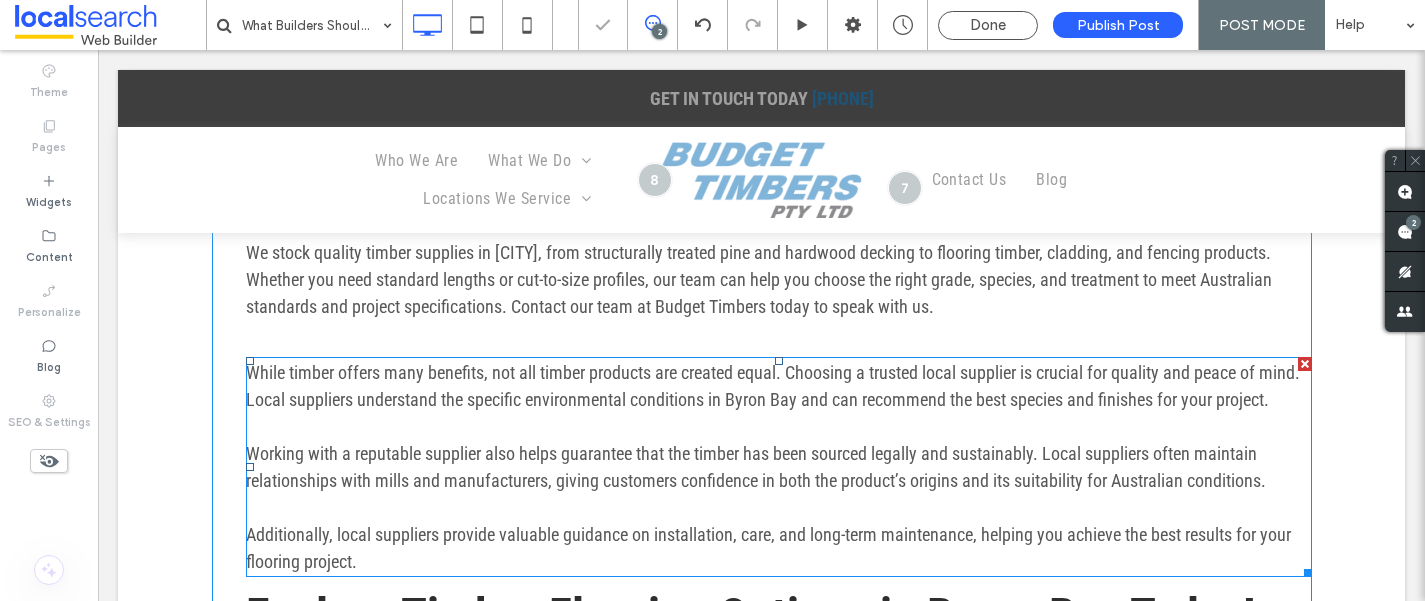 click at bounding box center (1305, 364) 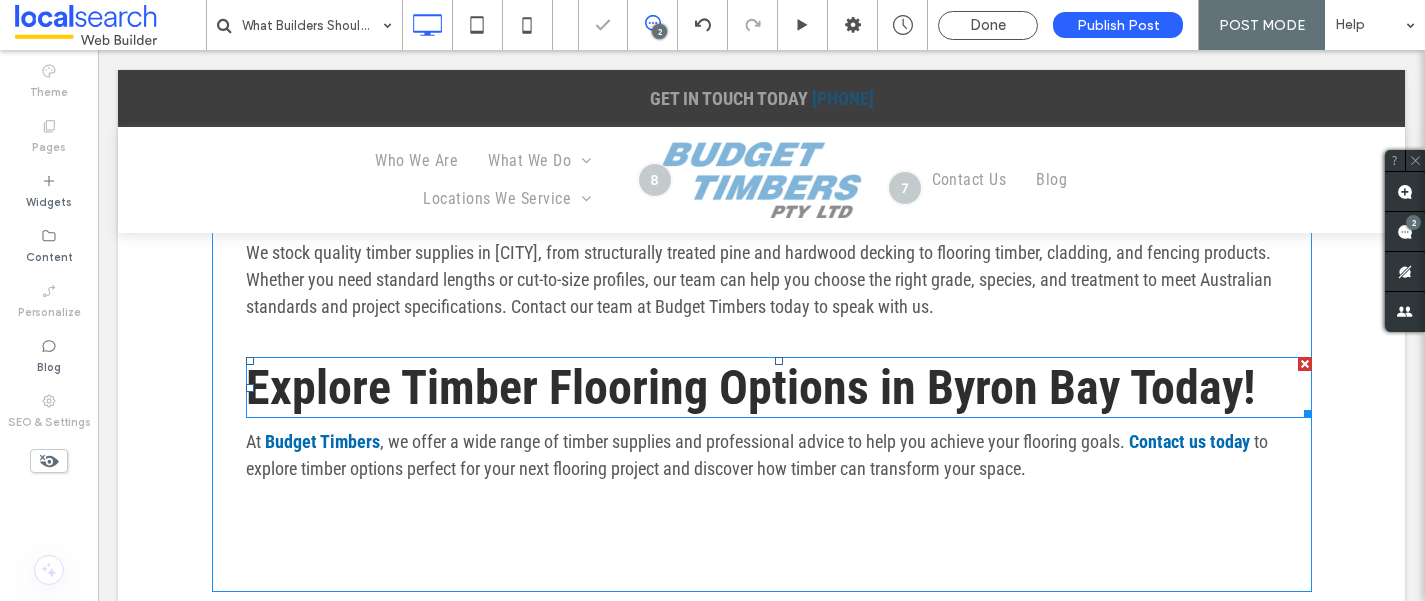 click at bounding box center [1305, 364] 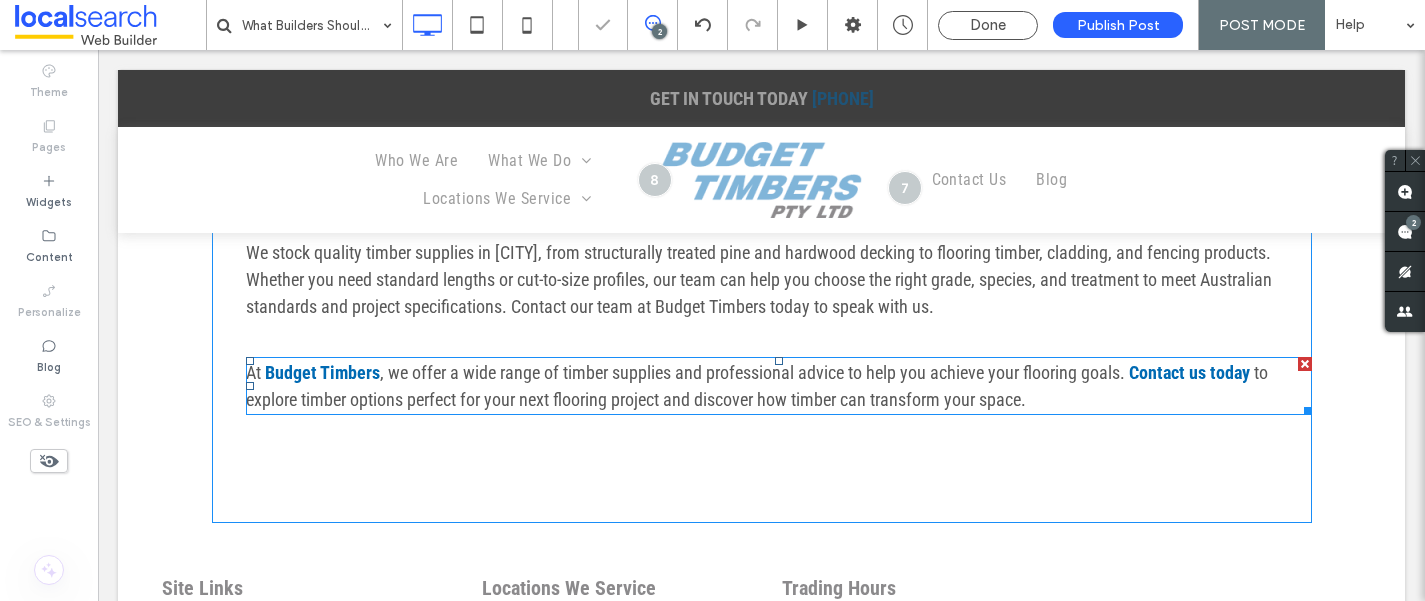click at bounding box center (1305, 364) 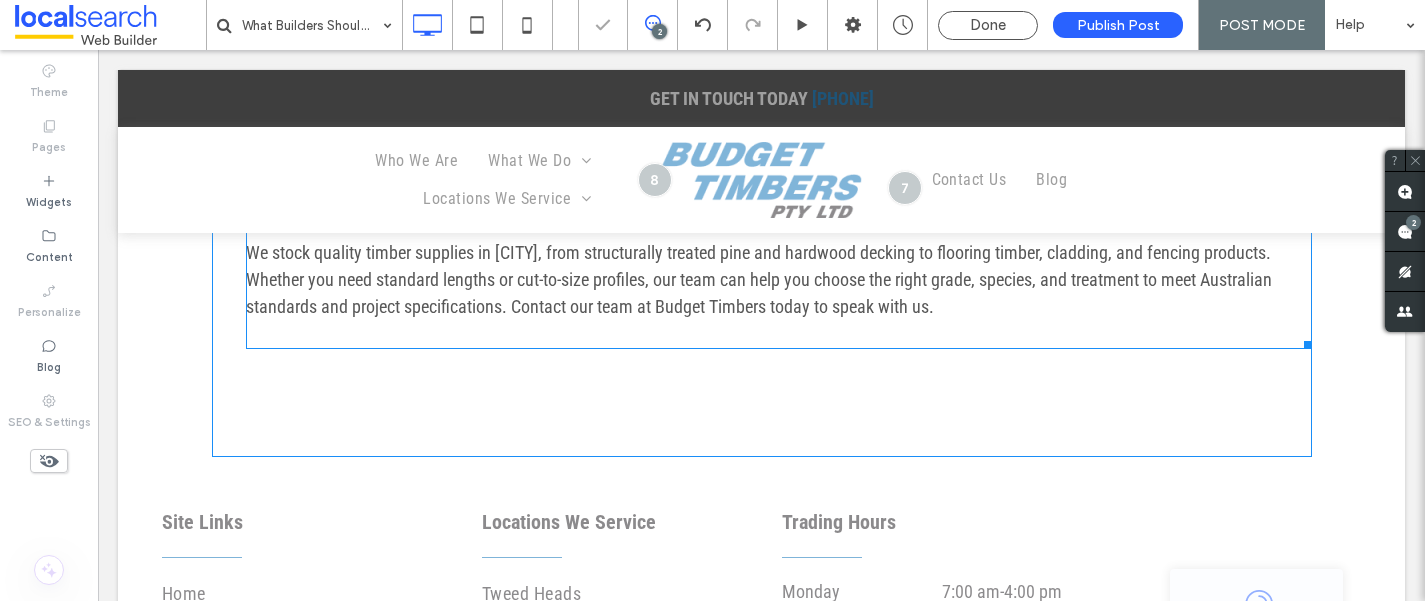 click at bounding box center [778, 333] 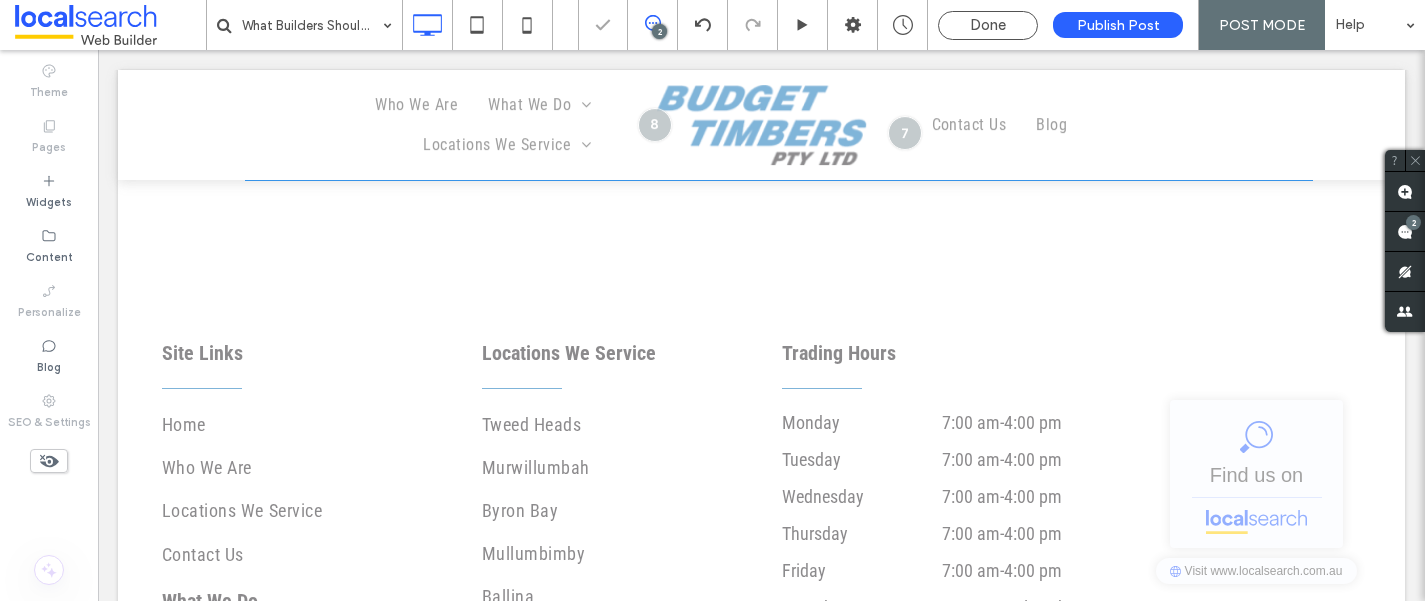 scroll, scrollTop: 227, scrollLeft: 0, axis: vertical 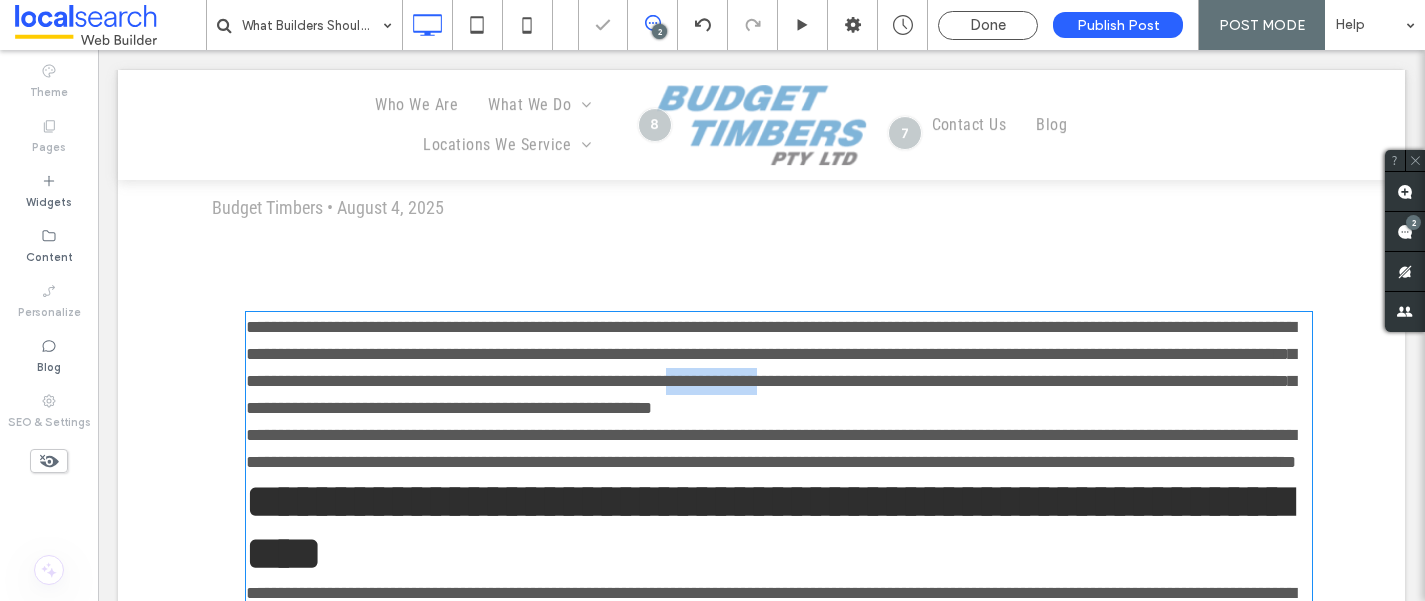 click on "**********" at bounding box center (771, 367) 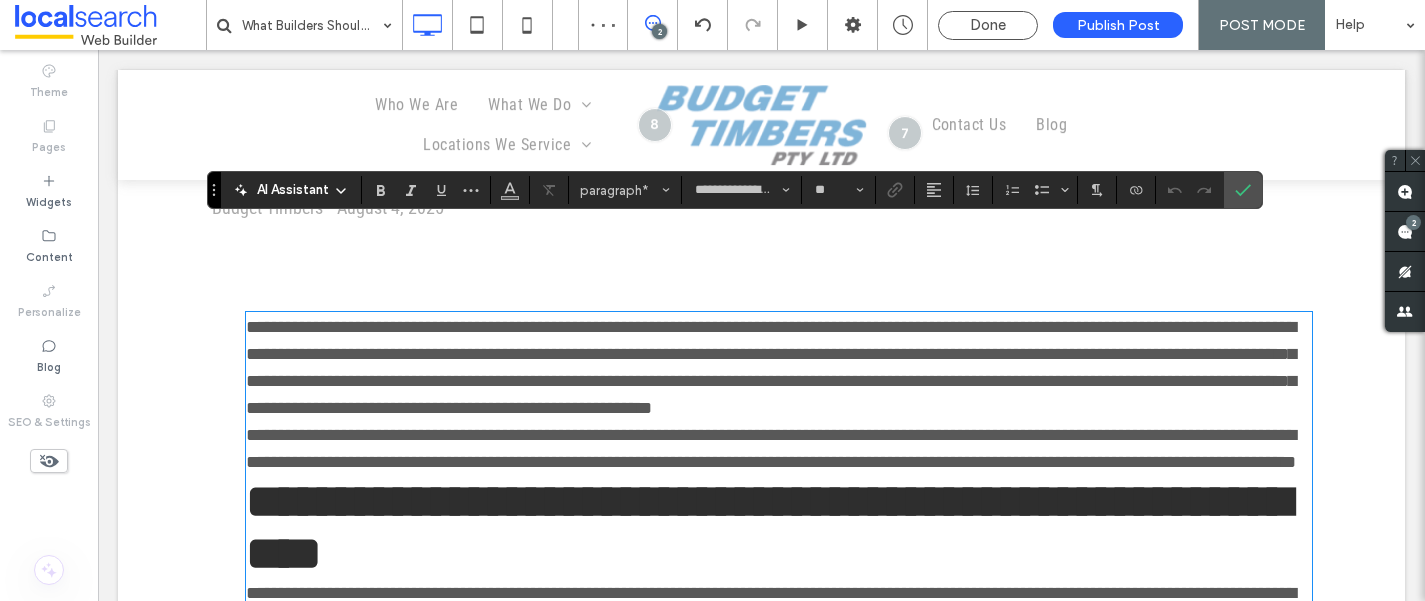 click on "**********" at bounding box center [778, 368] 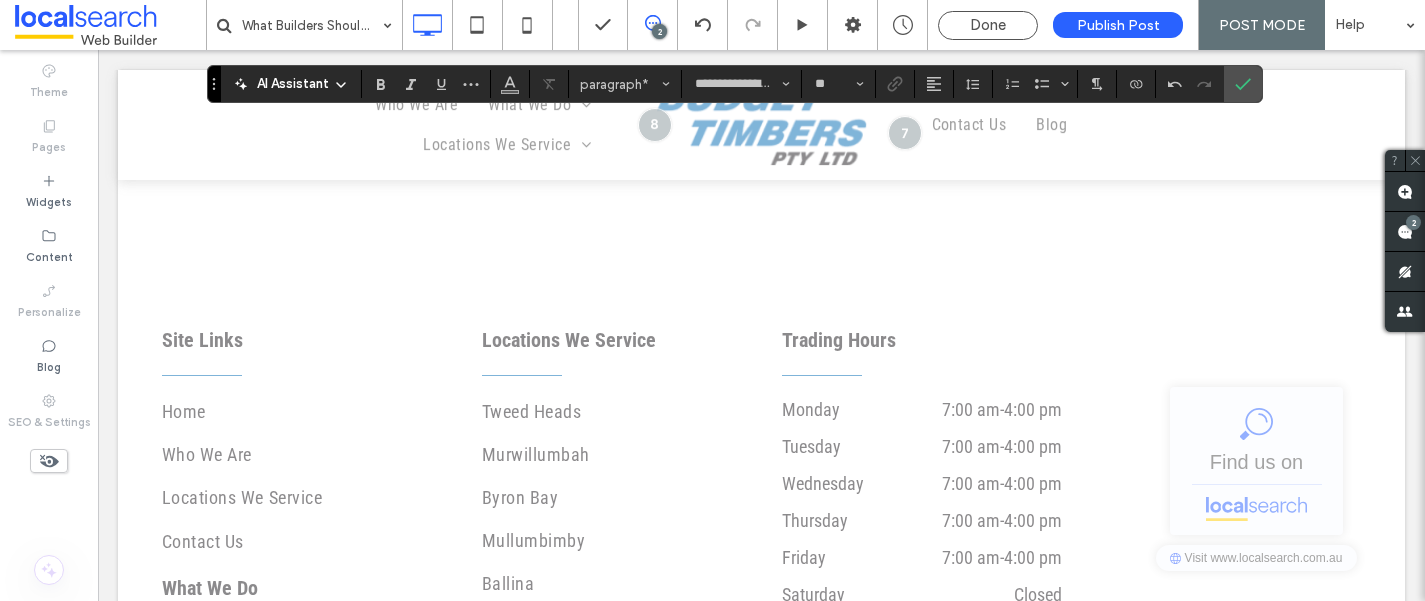 scroll, scrollTop: 3019, scrollLeft: 0, axis: vertical 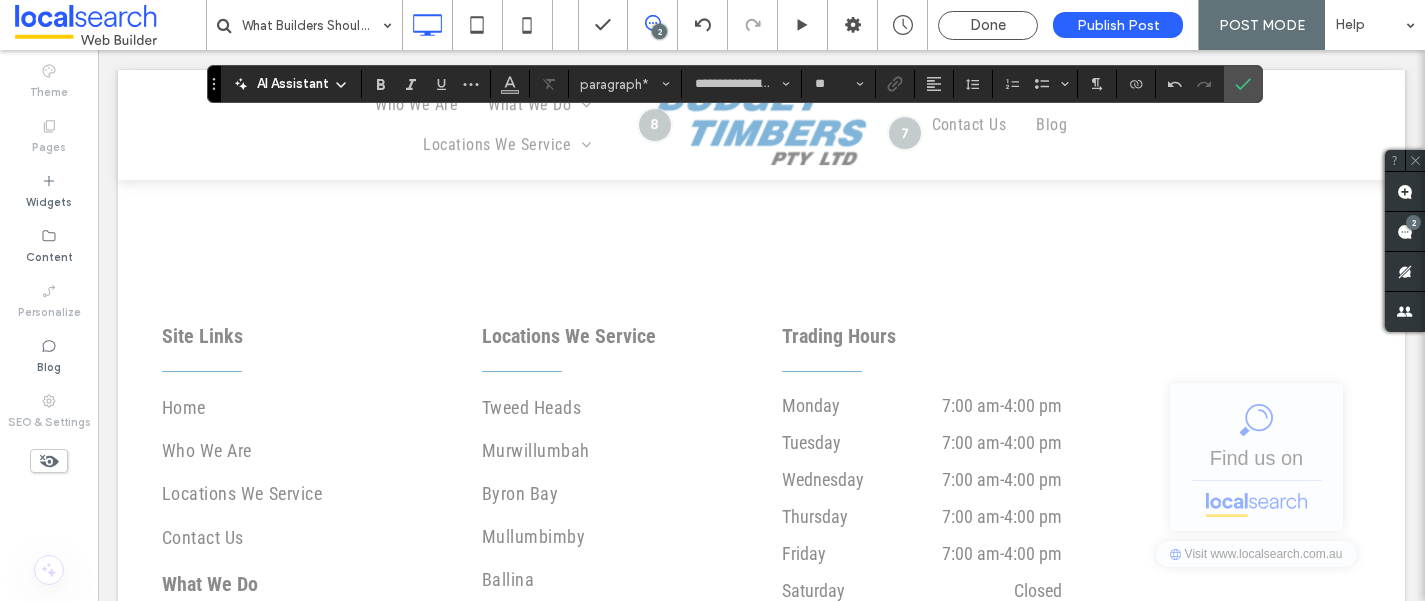 click on "**********" at bounding box center (778, 26) 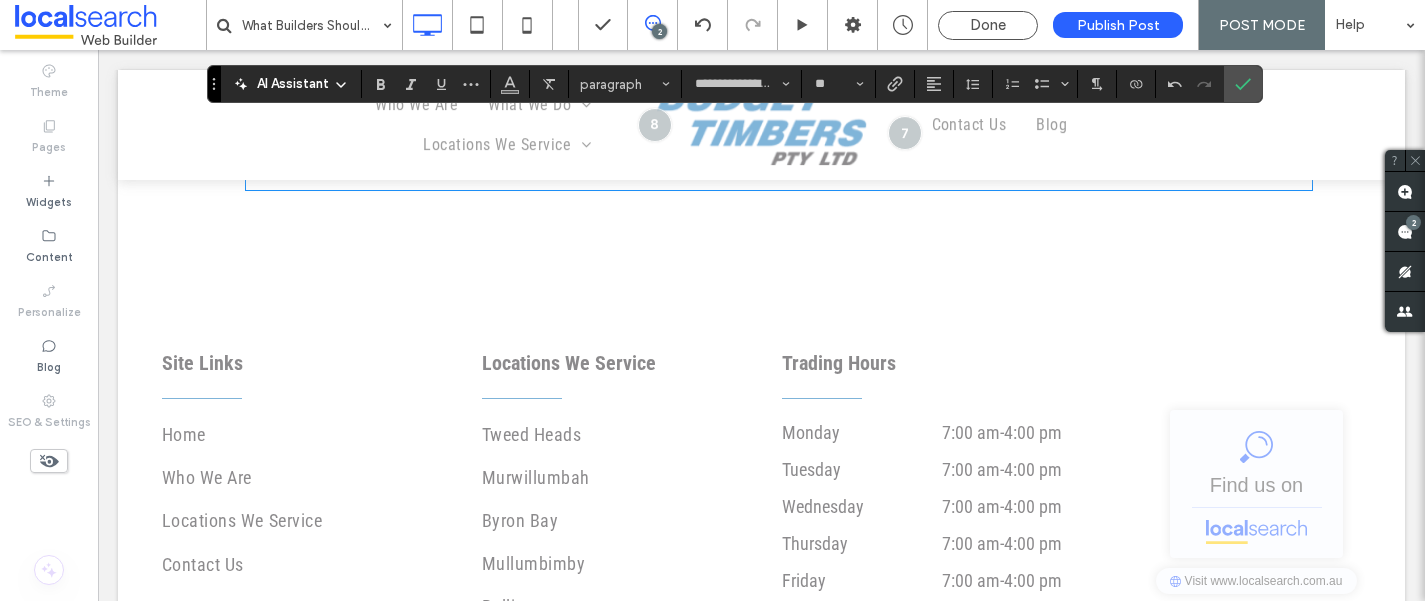 drag, startPoint x: 635, startPoint y: 357, endPoint x: 514, endPoint y: 360, distance: 121.037186 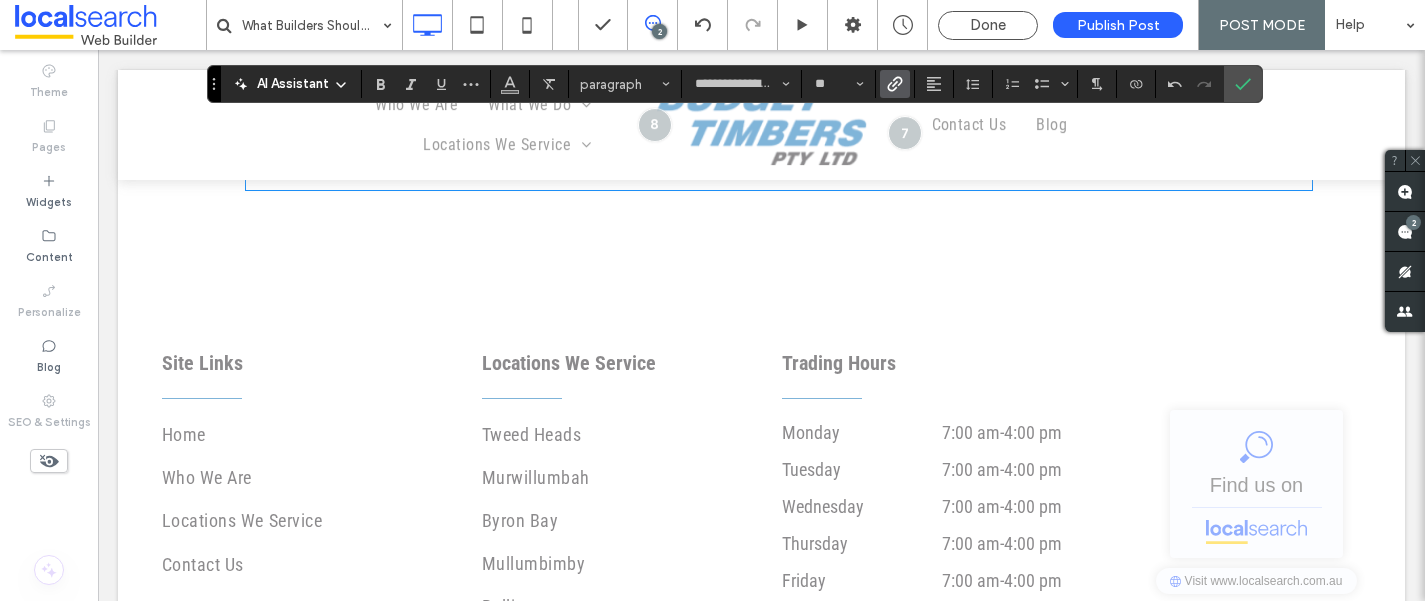 click at bounding box center [895, 84] 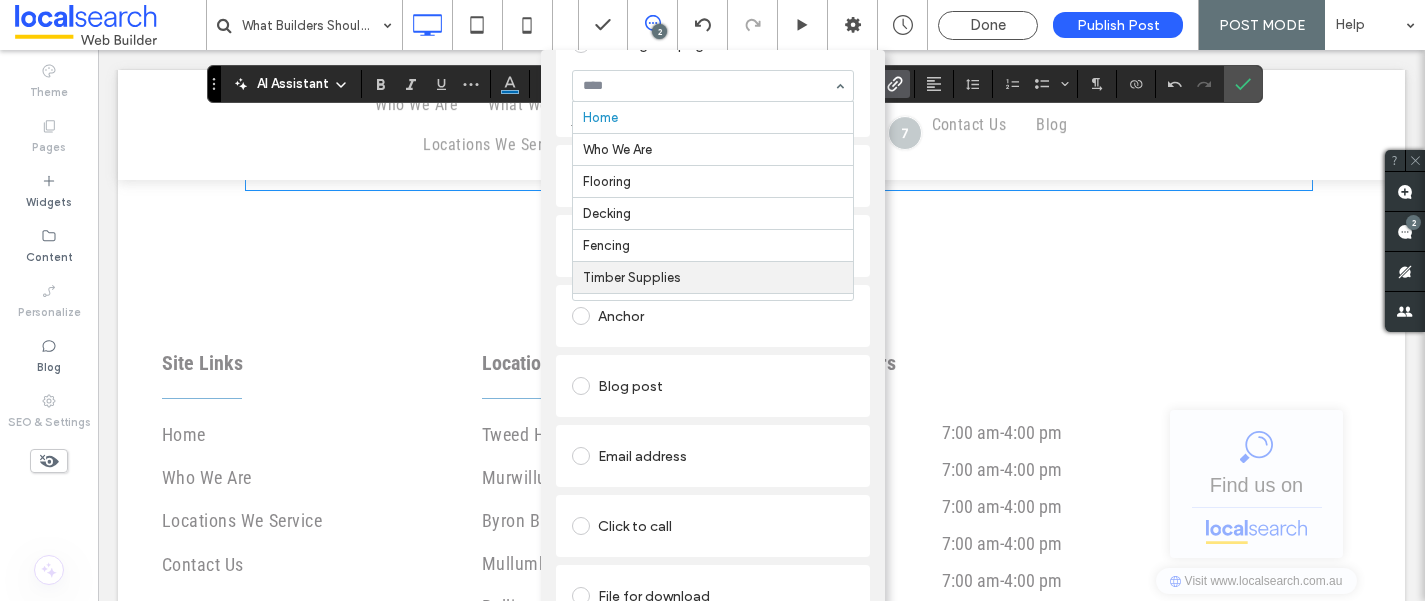 scroll, scrollTop: 179, scrollLeft: 0, axis: vertical 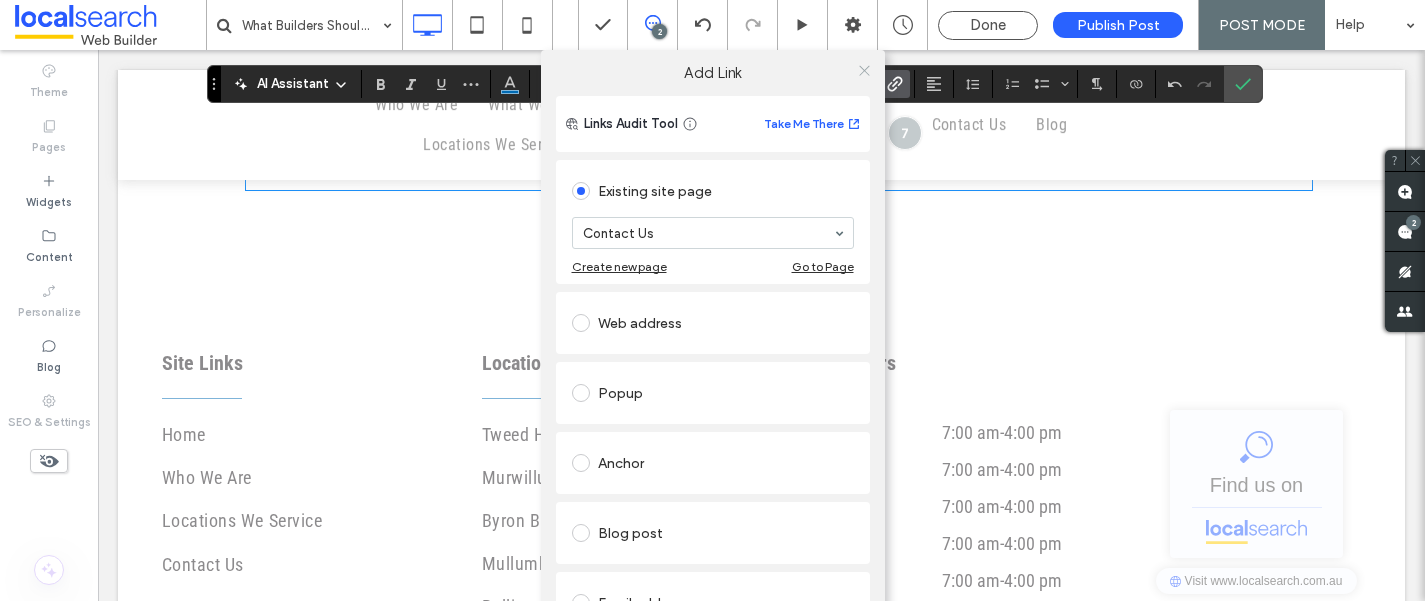 click 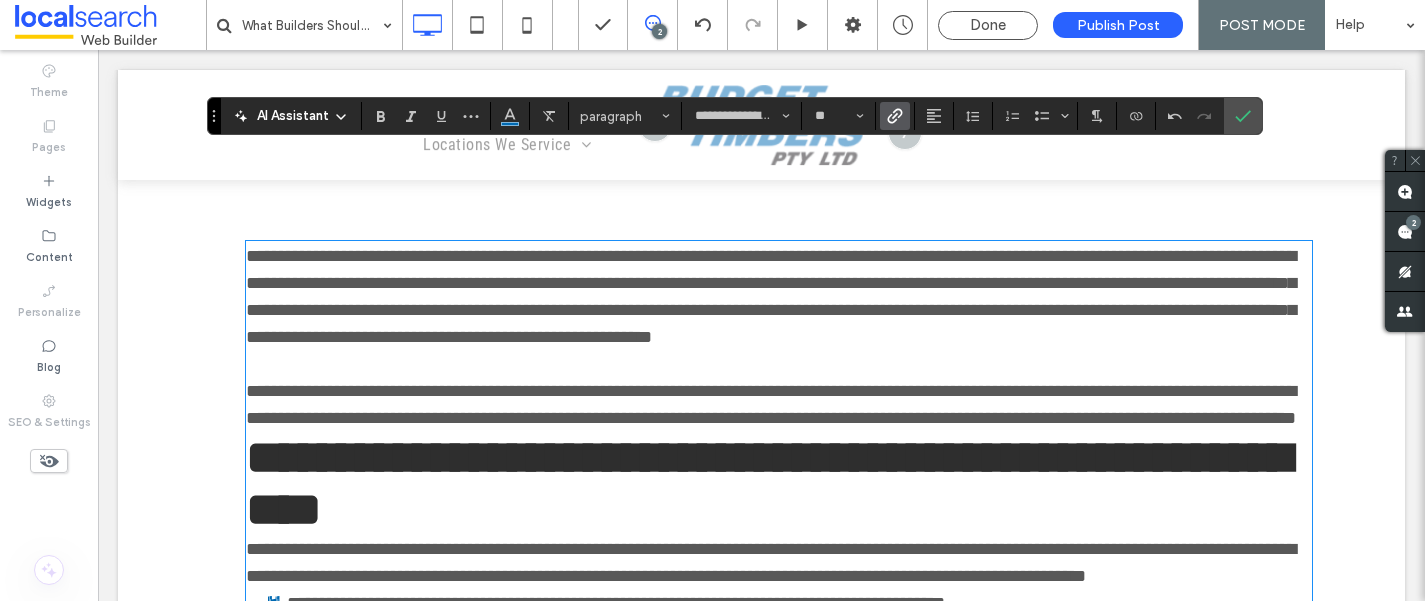 scroll, scrollTop: 293, scrollLeft: 0, axis: vertical 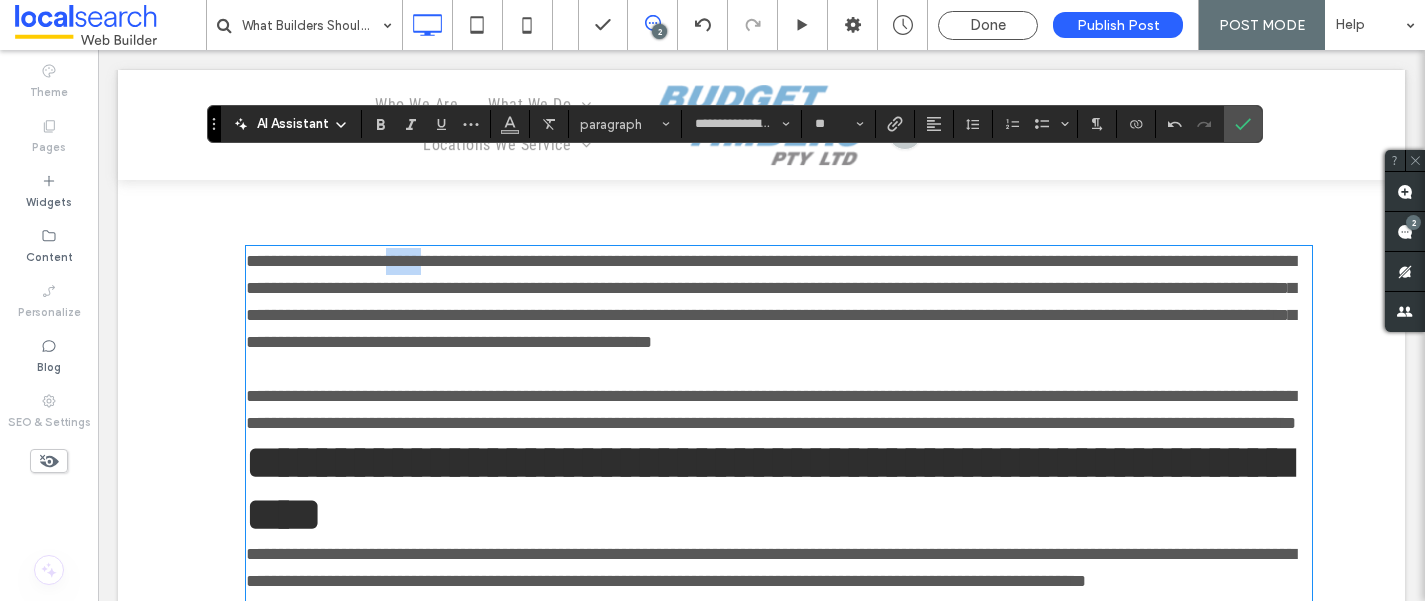 drag, startPoint x: 422, startPoint y: 258, endPoint x: 379, endPoint y: 258, distance: 43 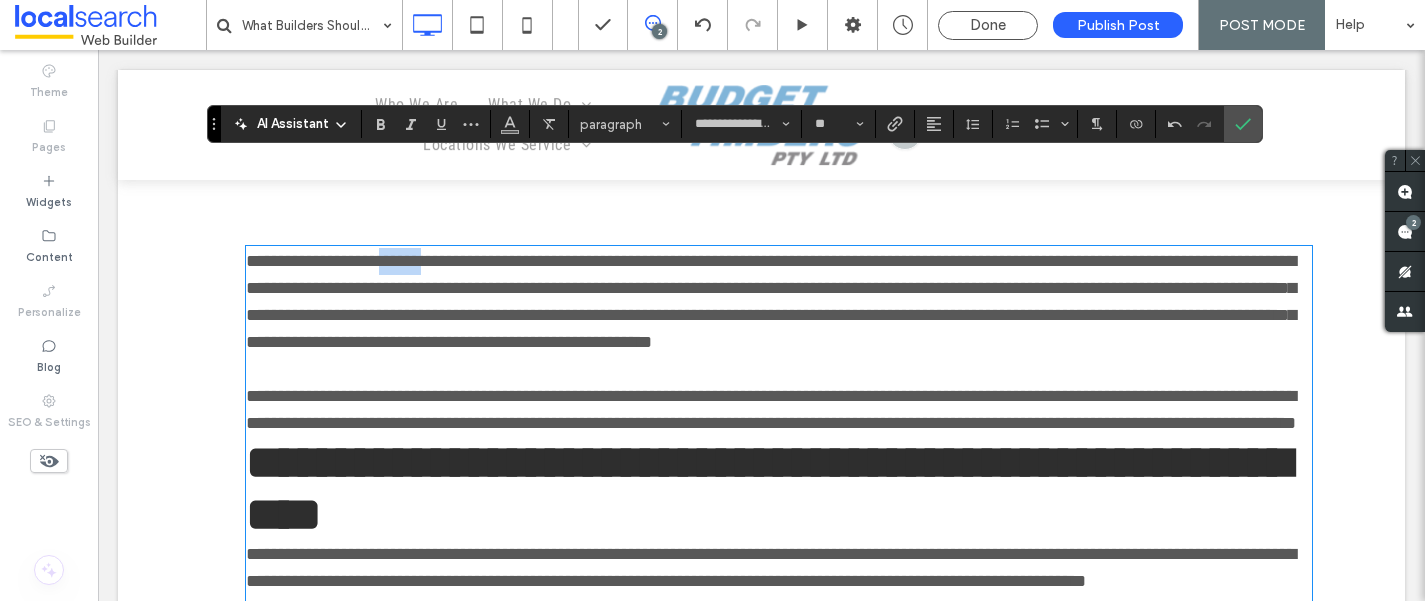 drag, startPoint x: 421, startPoint y: 261, endPoint x: 376, endPoint y: 262, distance: 45.01111 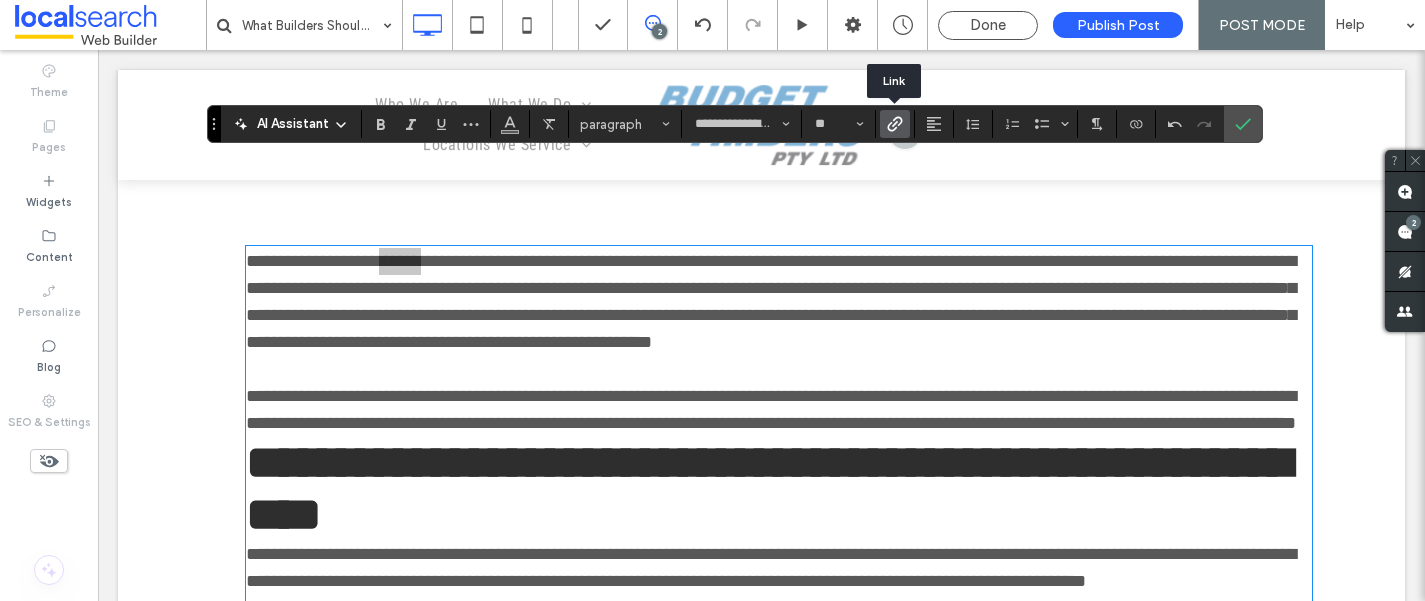 click 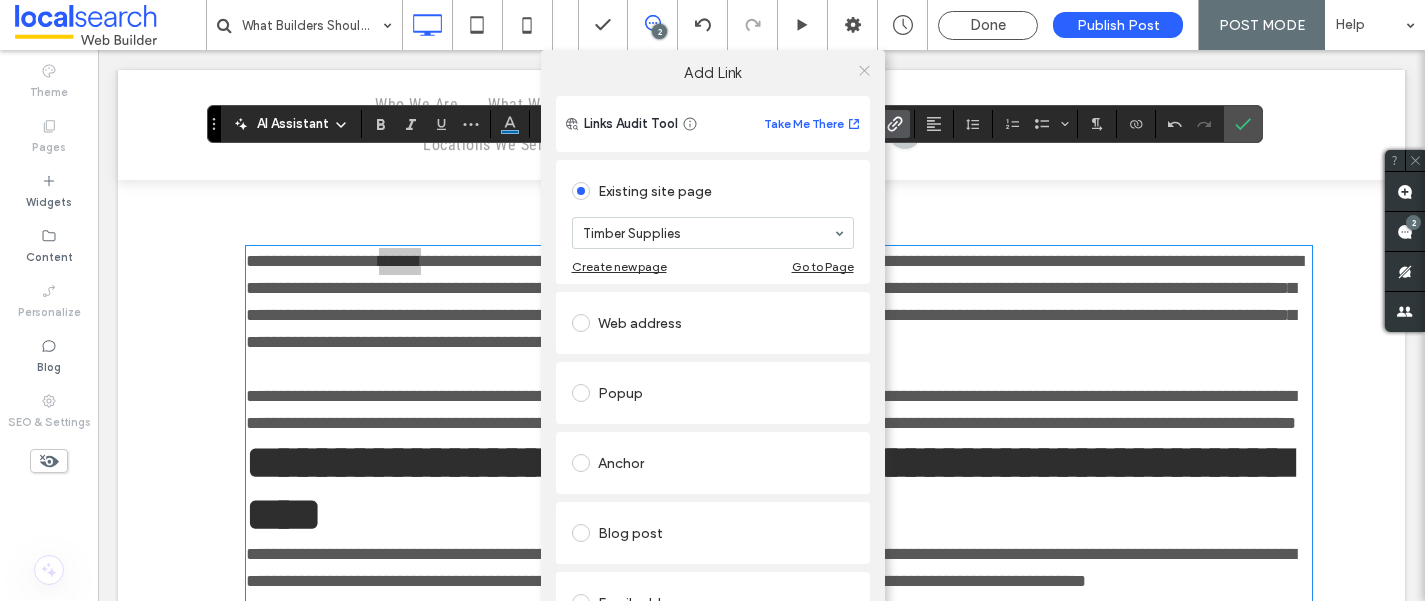 click 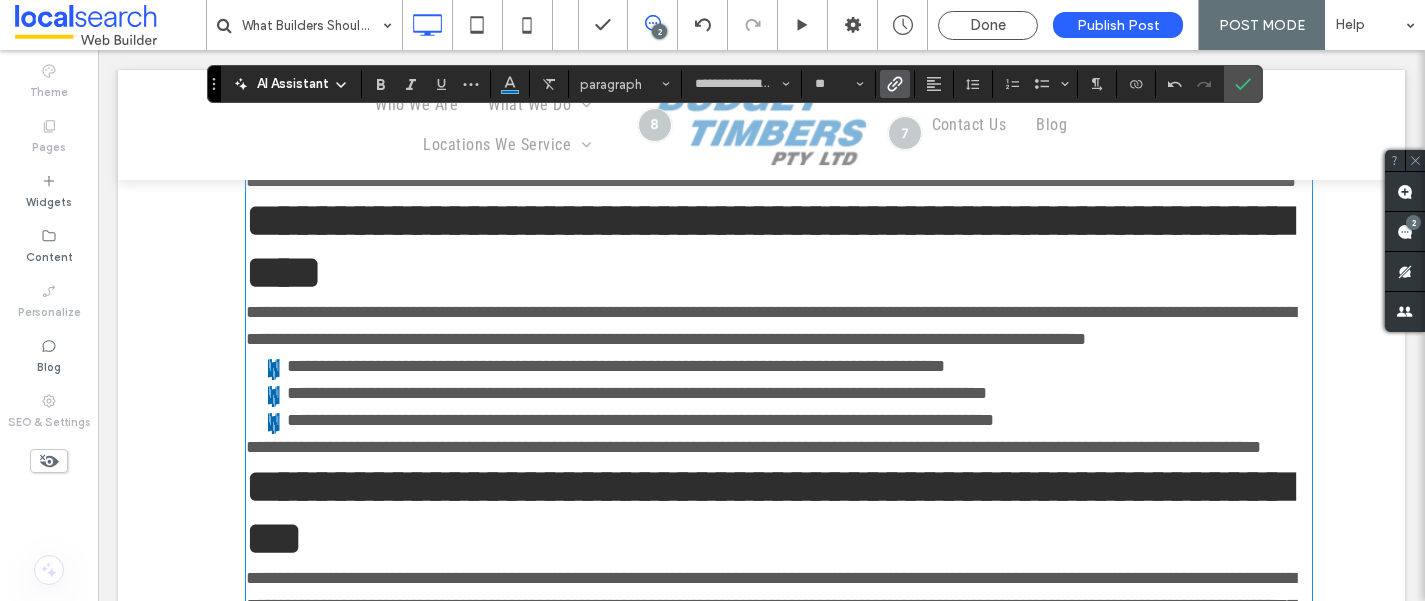 scroll, scrollTop: 557, scrollLeft: 0, axis: vertical 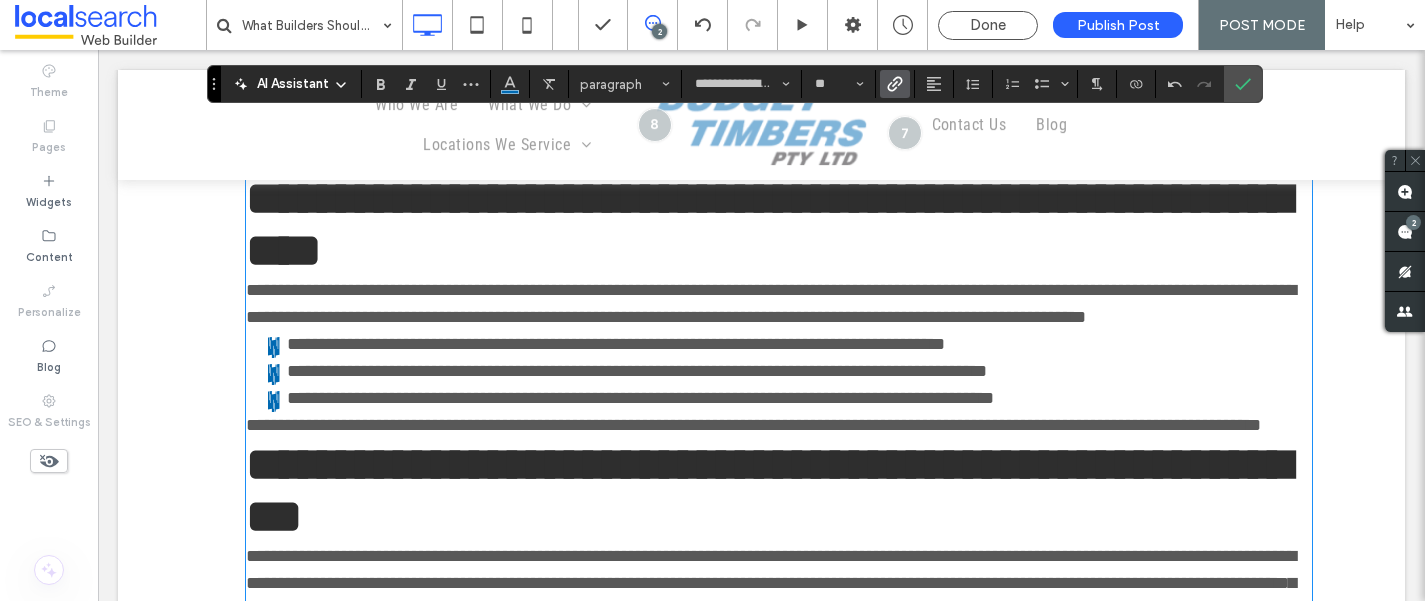 click on "**********" at bounding box center [778, 304] 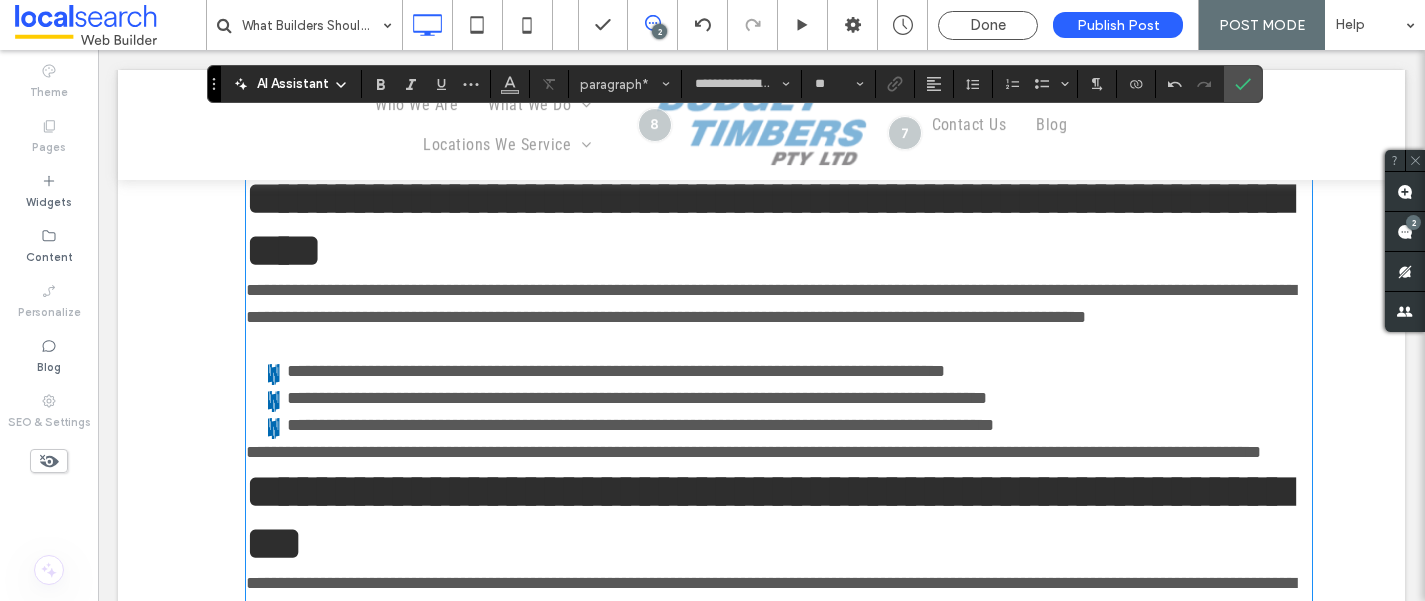 click on "**********" at bounding box center [753, 452] 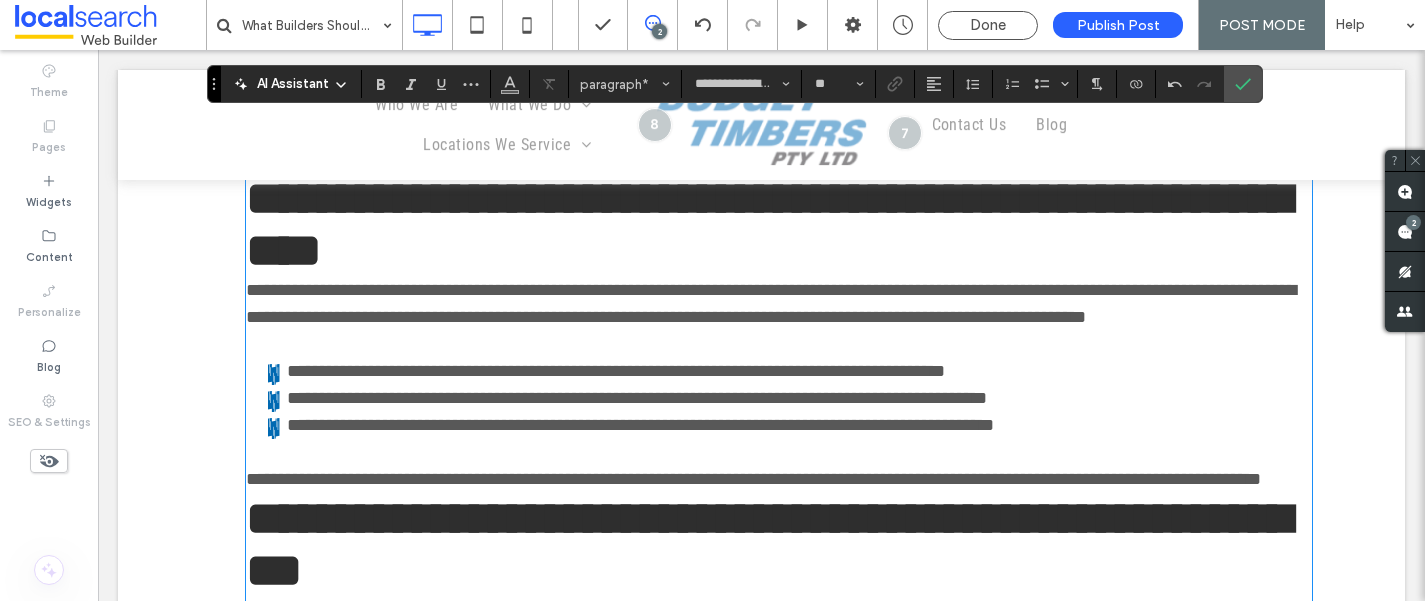 click on "**********" at bounding box center (778, 479) 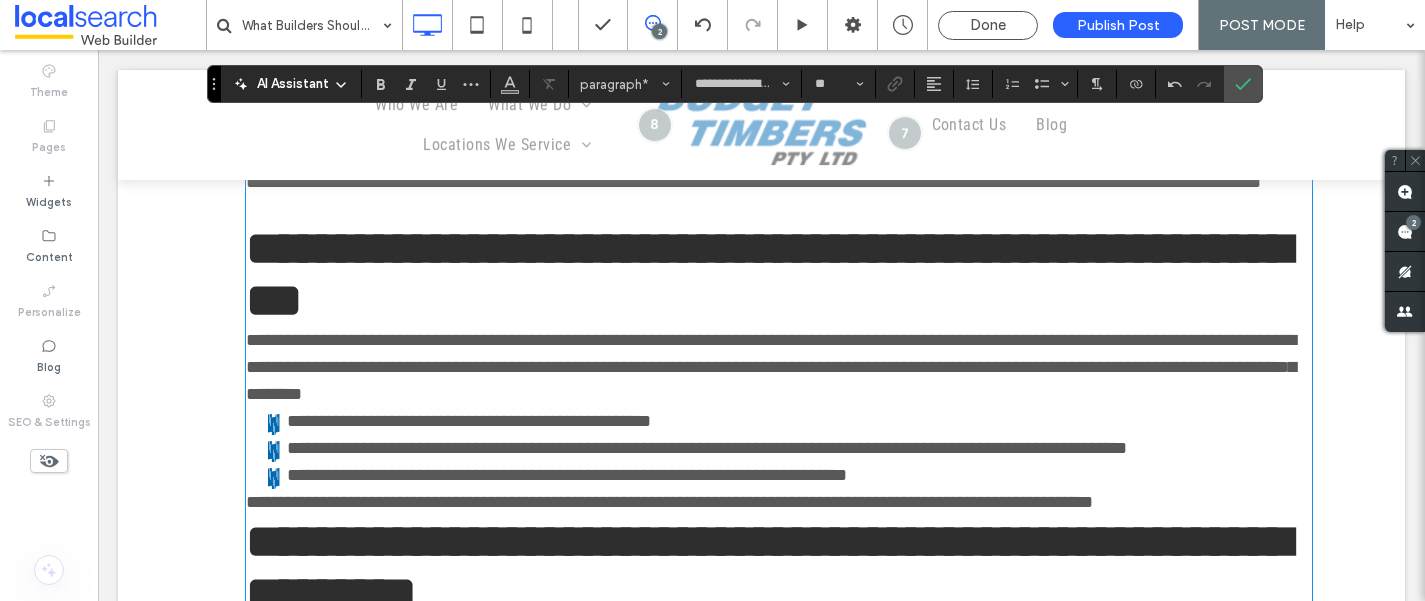 scroll, scrollTop: 863, scrollLeft: 0, axis: vertical 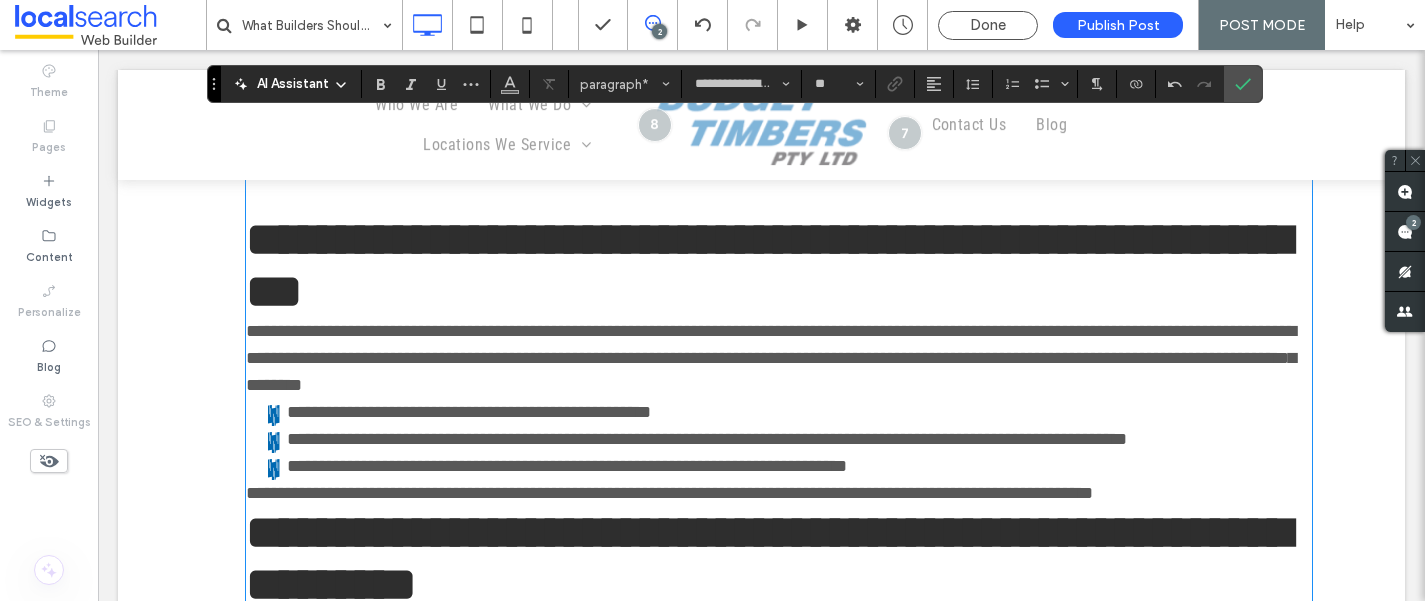 click on "**********" at bounding box center (778, 358) 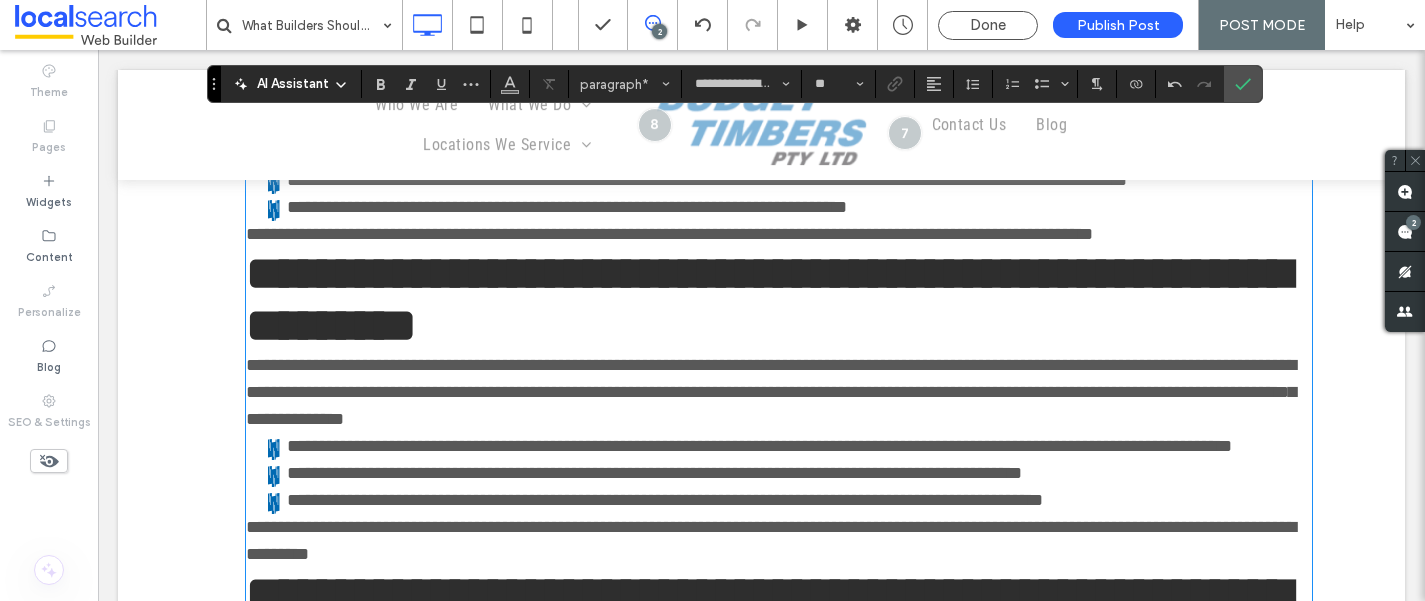 scroll, scrollTop: 1156, scrollLeft: 0, axis: vertical 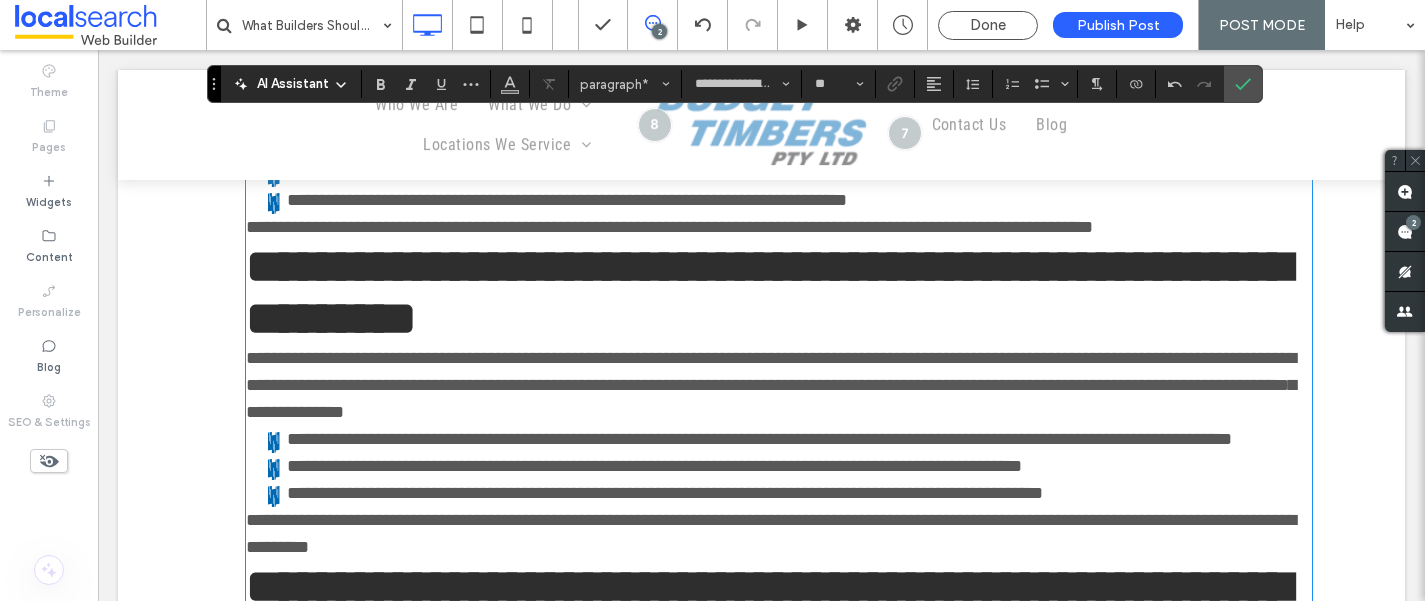 click on "**********" at bounding box center [762, 766] 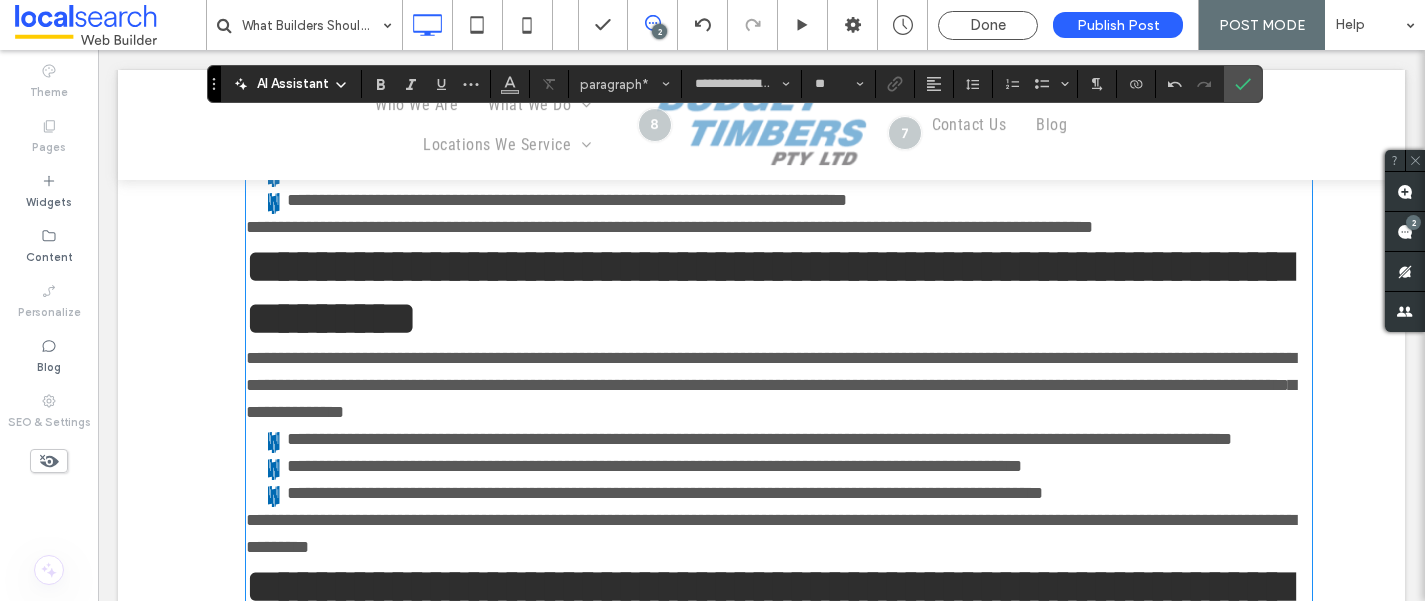 click on "**********" at bounding box center (669, 227) 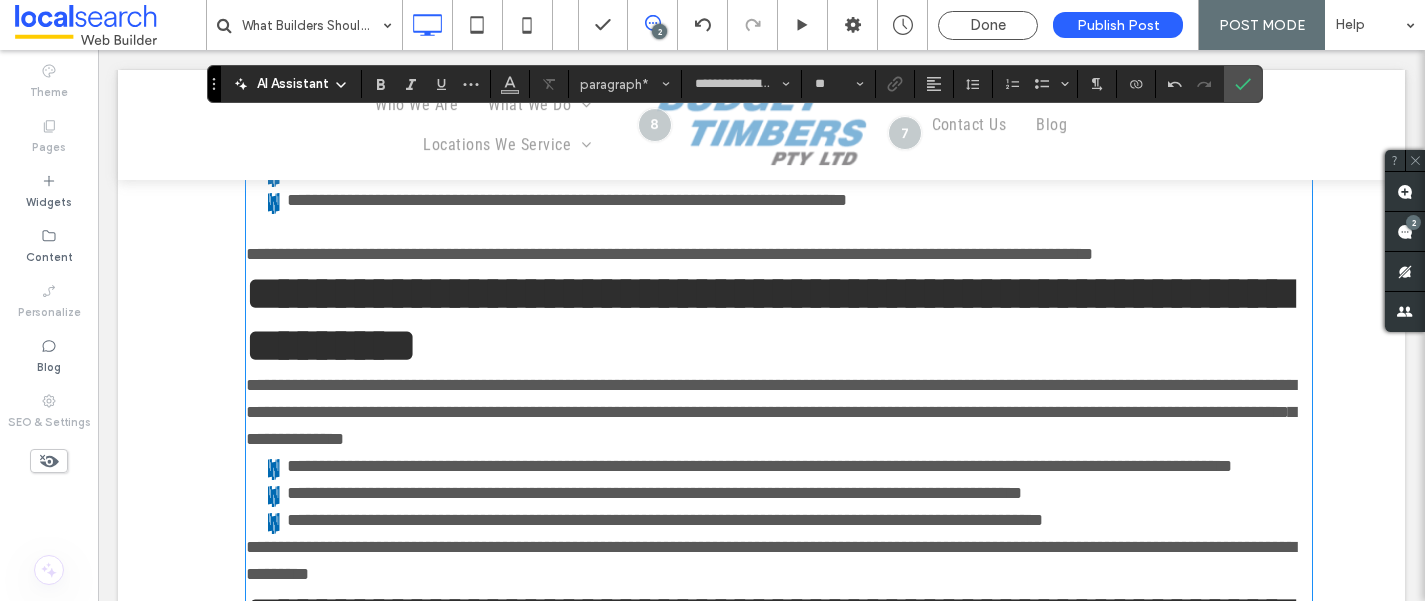 click on "**********" at bounding box center (778, 254) 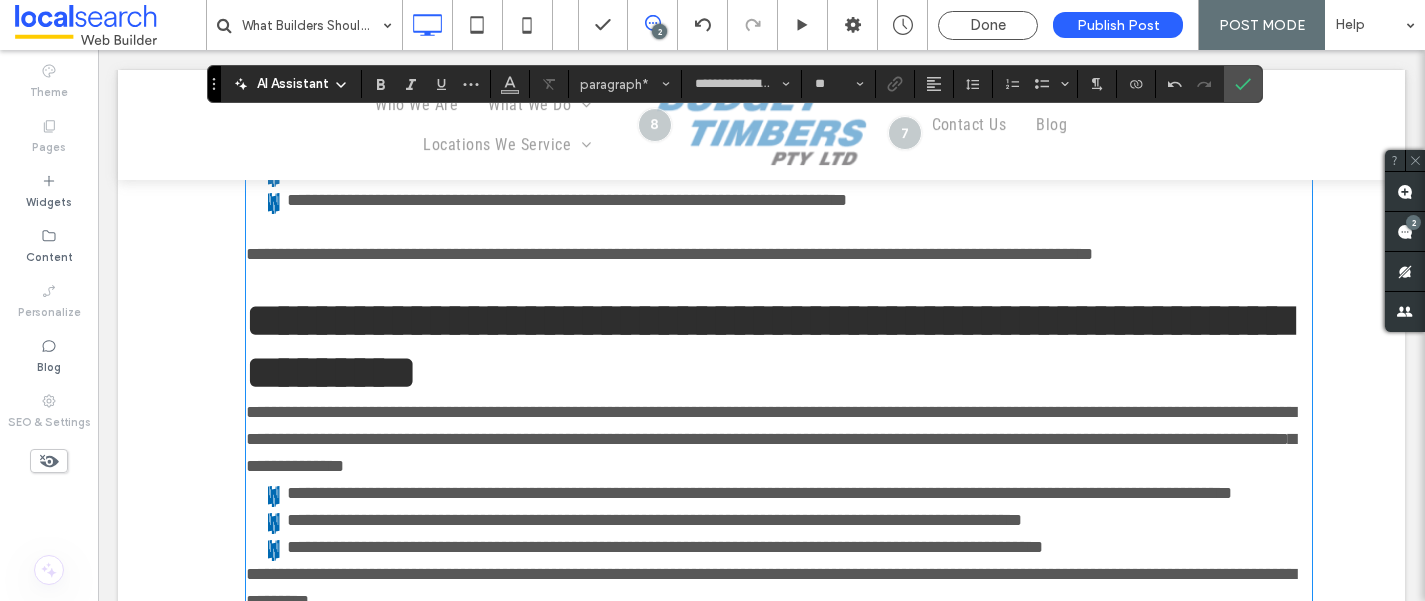 click on "**********" at bounding box center [778, 439] 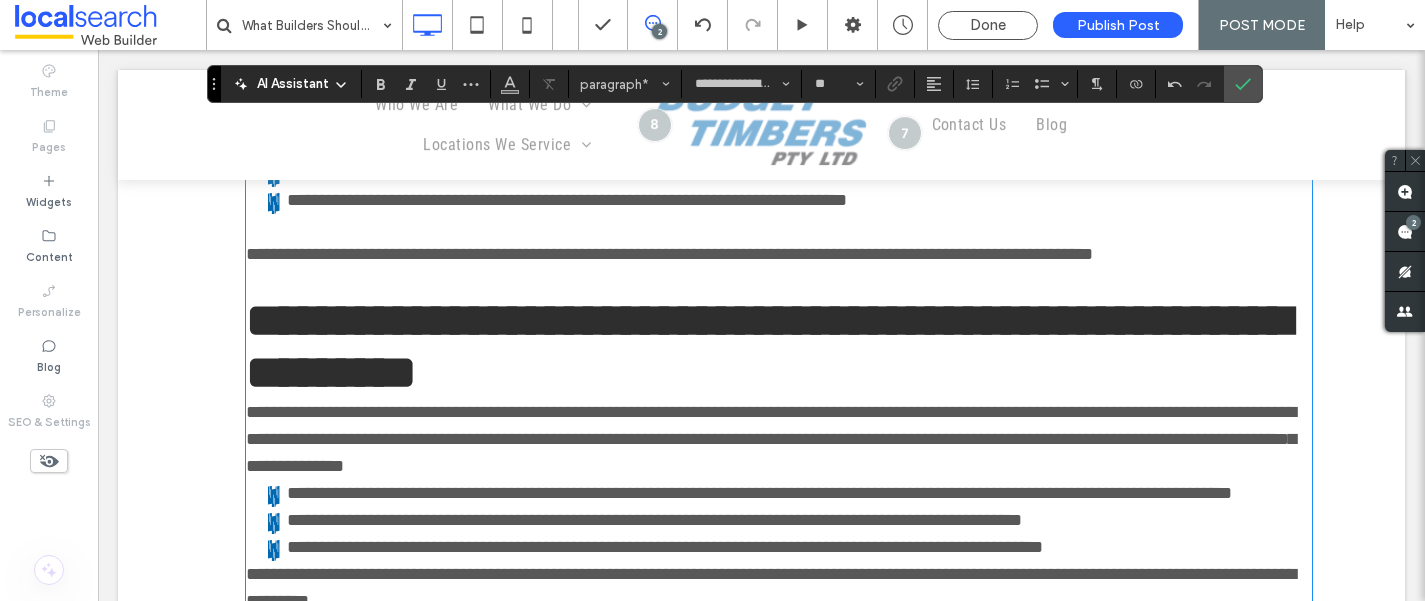 type 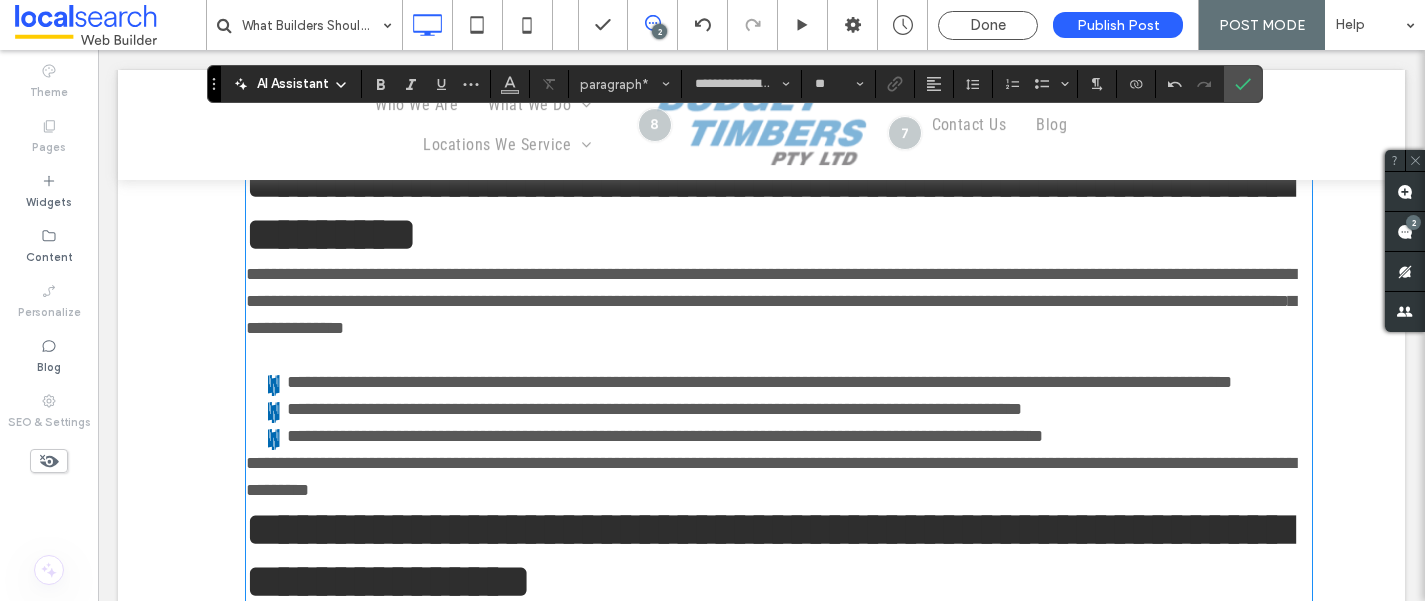 scroll, scrollTop: 1314, scrollLeft: 0, axis: vertical 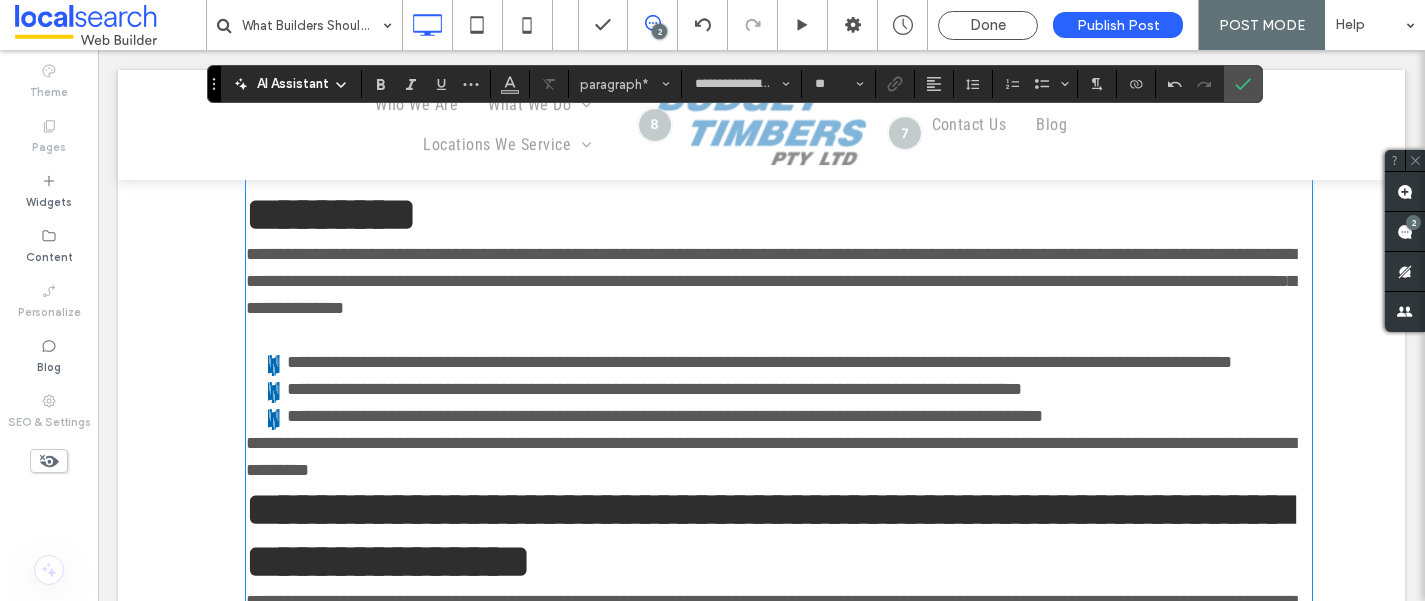 click on "**********" at bounding box center [771, 456] 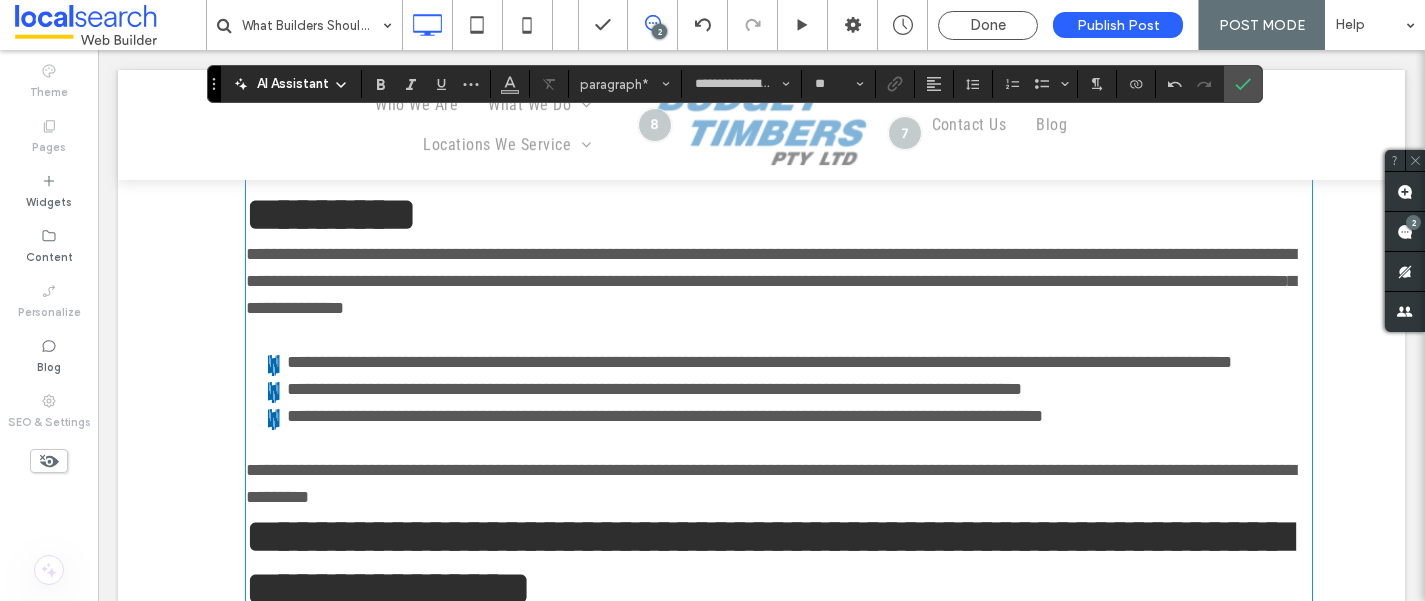 click on "**********" at bounding box center [778, 484] 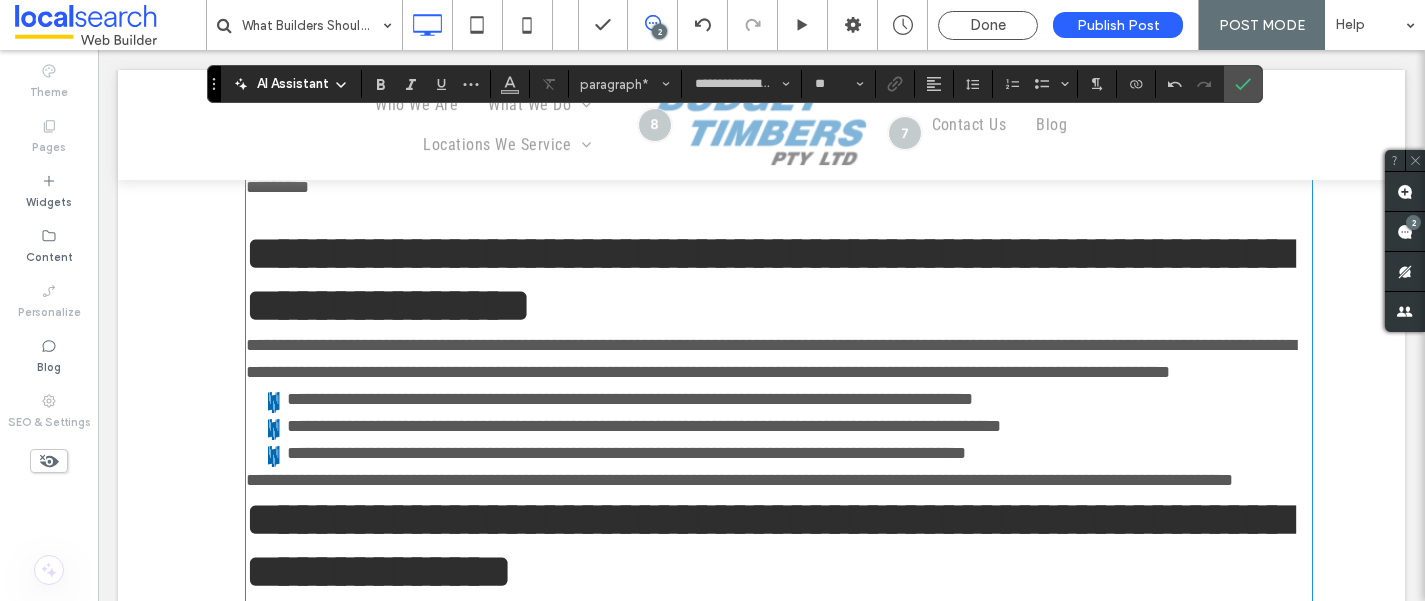 scroll, scrollTop: 1632, scrollLeft: 0, axis: vertical 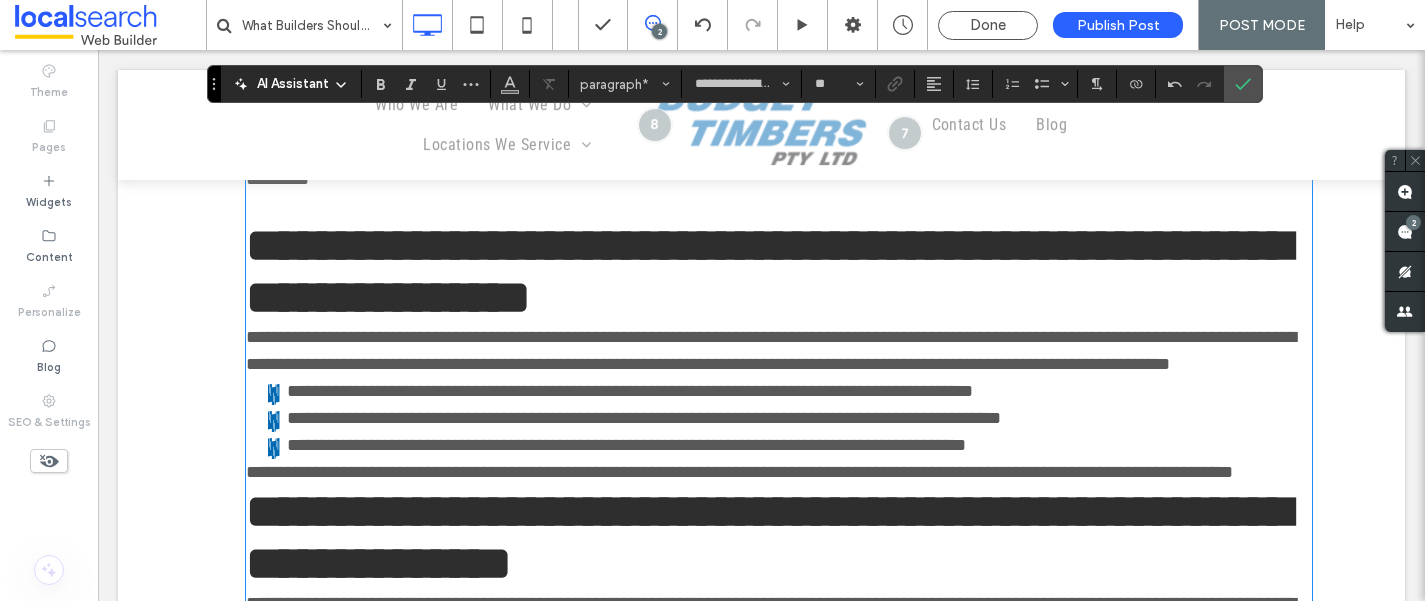 click on "**********" at bounding box center [778, 351] 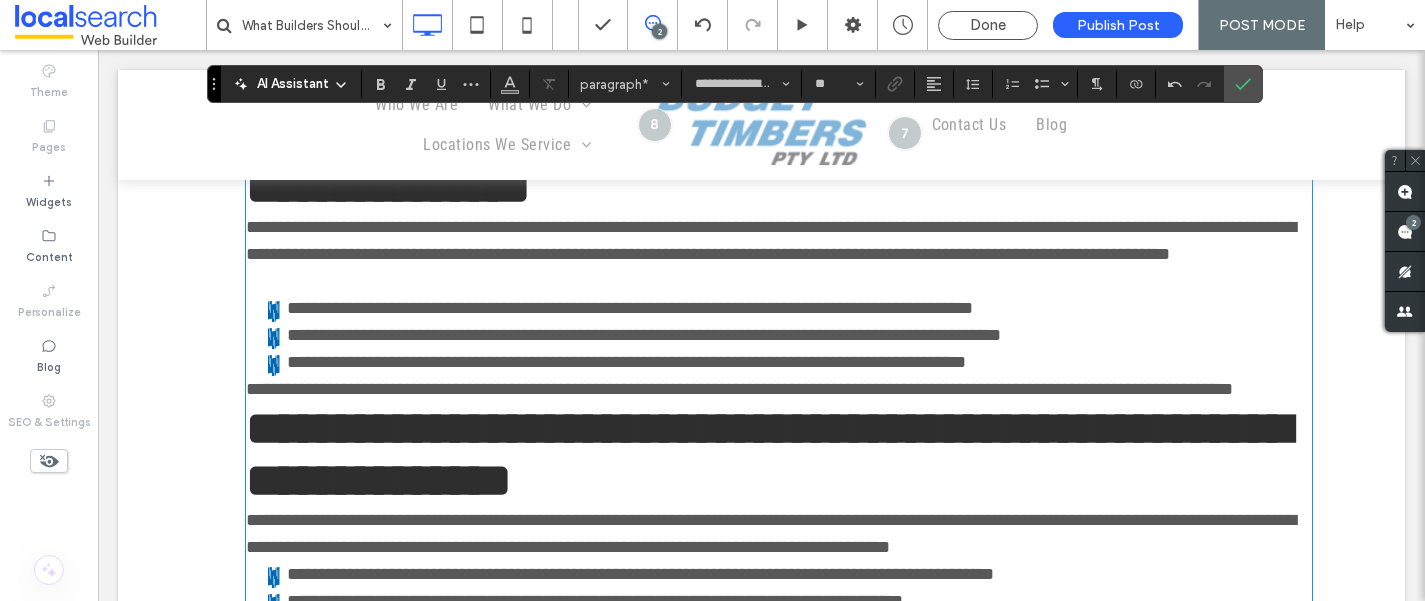 scroll, scrollTop: 1743, scrollLeft: 0, axis: vertical 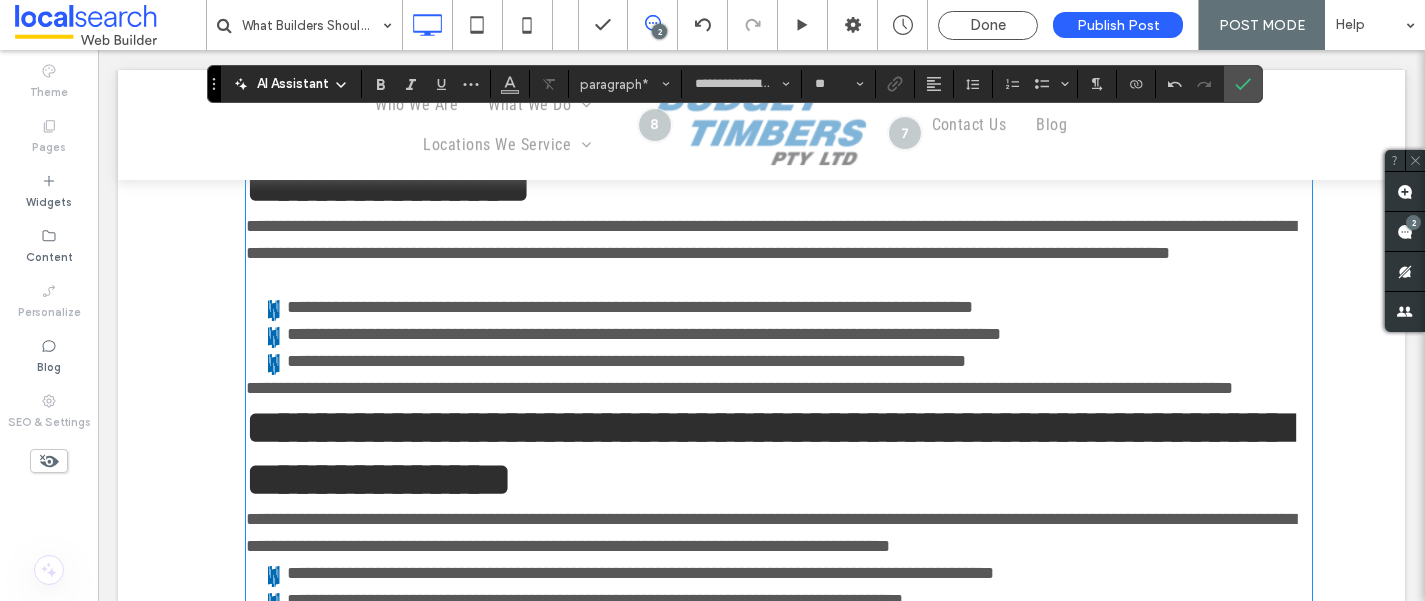 click on "**********" at bounding box center [739, 388] 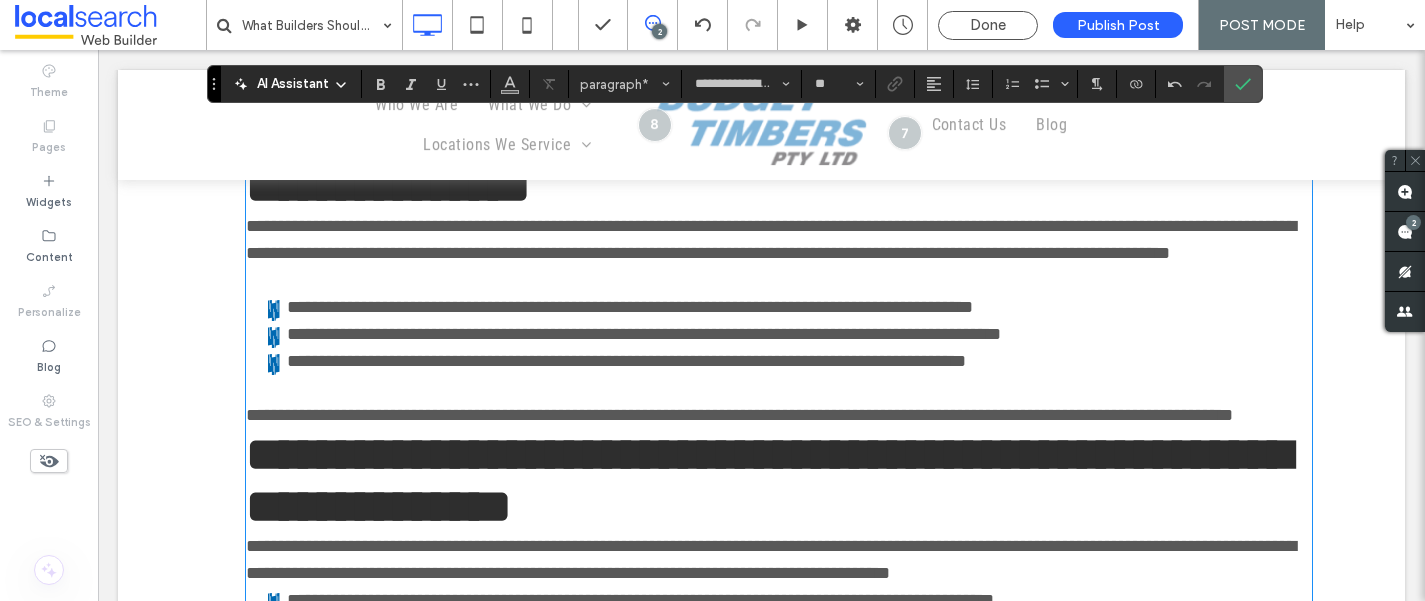 click on "**********" at bounding box center [778, 415] 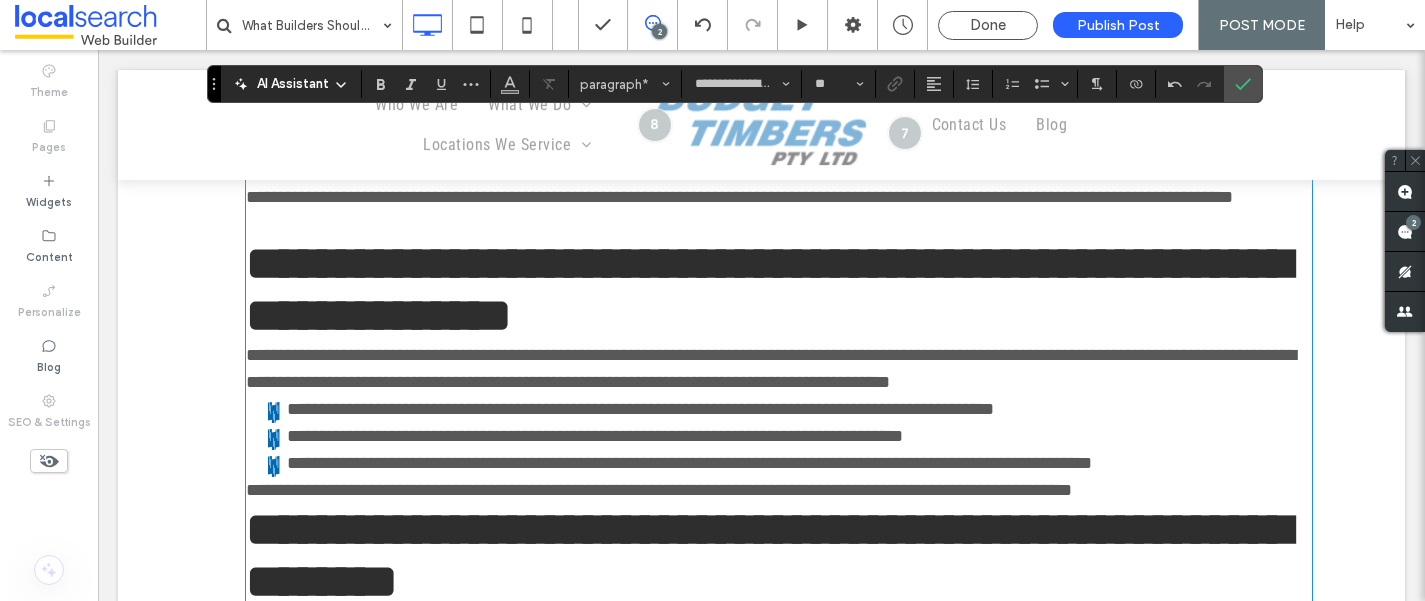 scroll, scrollTop: 1971, scrollLeft: 0, axis: vertical 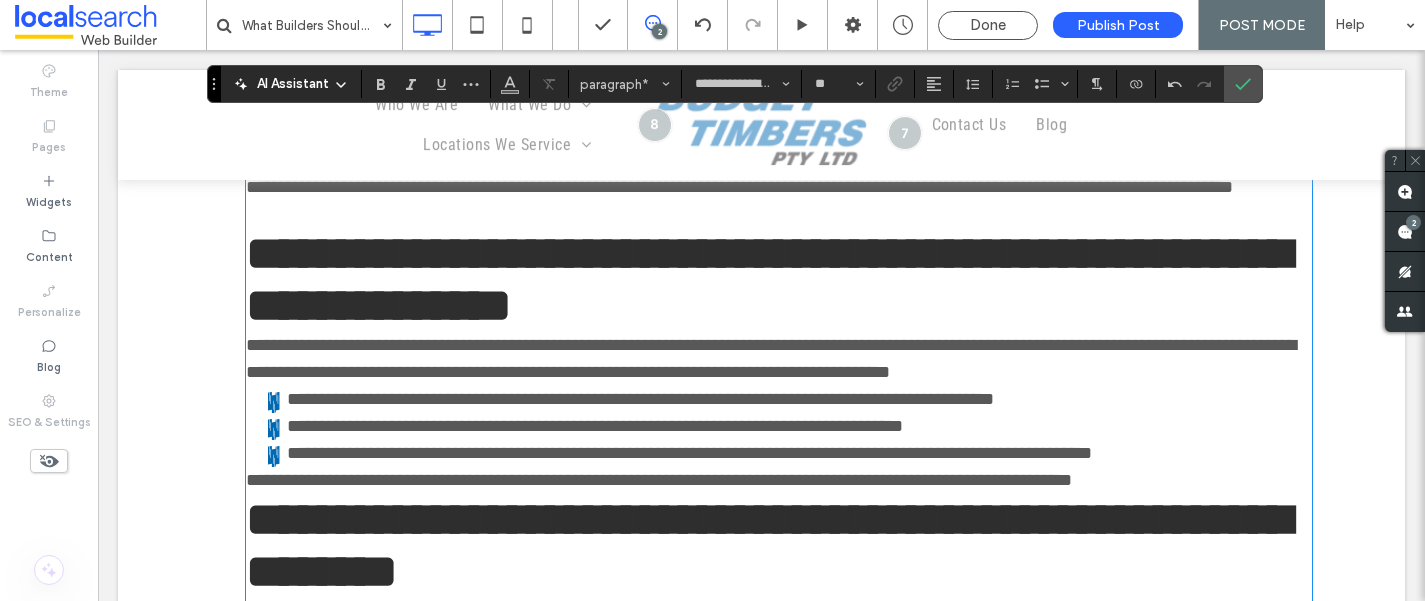 click on "**********" at bounding box center [778, 359] 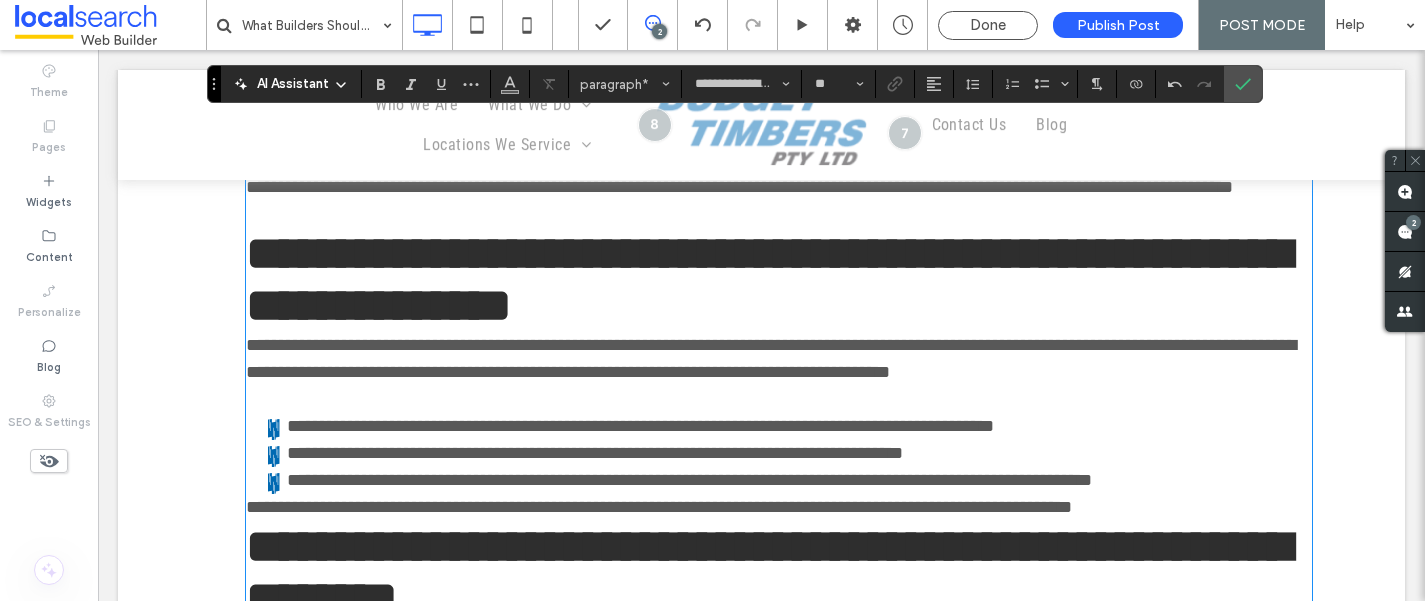 click on "**********" at bounding box center [659, 507] 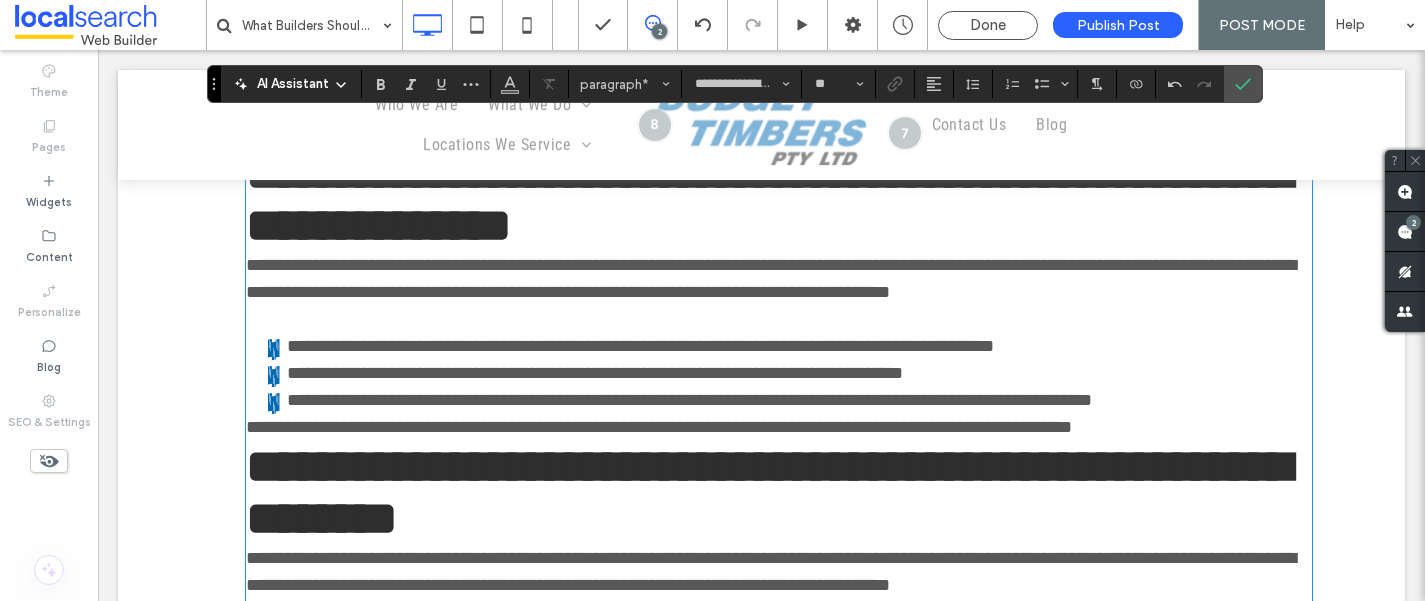 scroll, scrollTop: 2053, scrollLeft: 0, axis: vertical 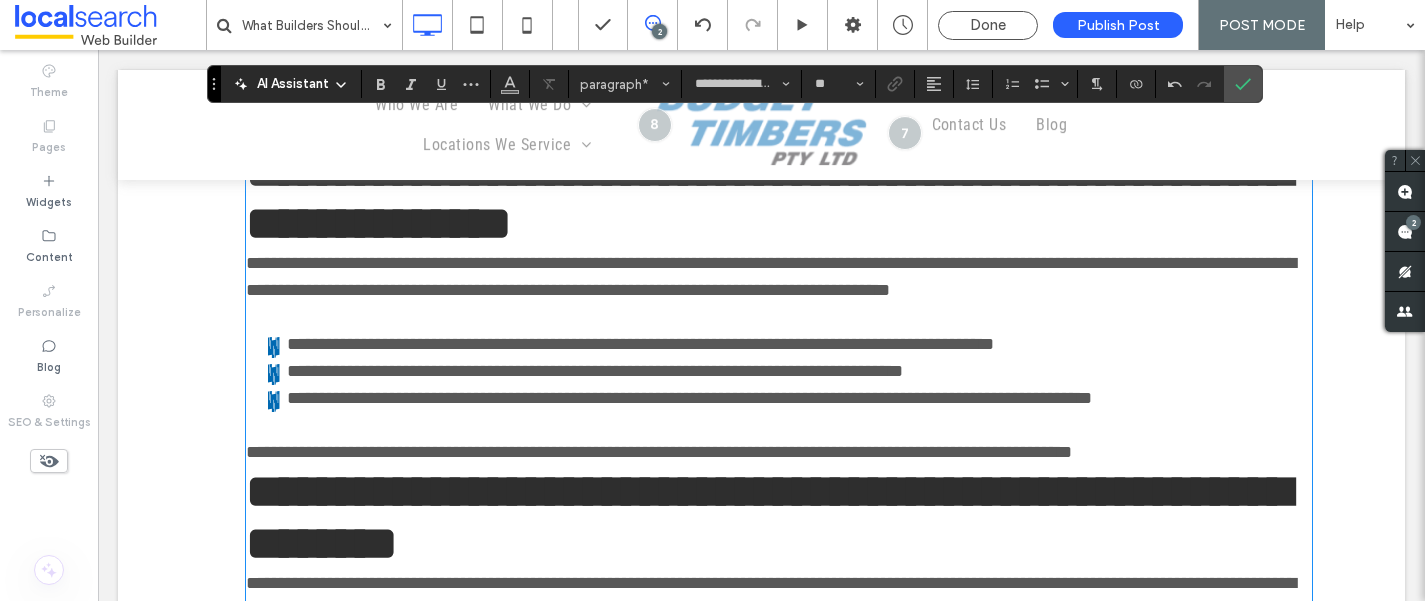 click on "**********" at bounding box center (778, 452) 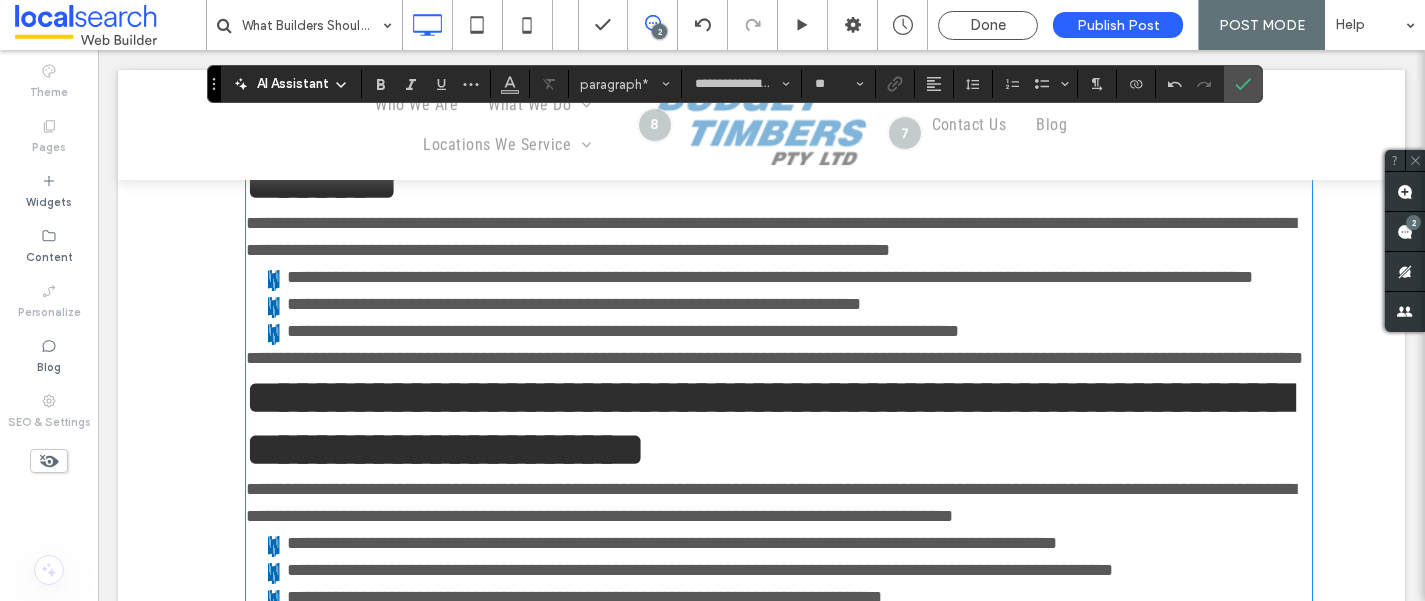 scroll, scrollTop: 2442, scrollLeft: 0, axis: vertical 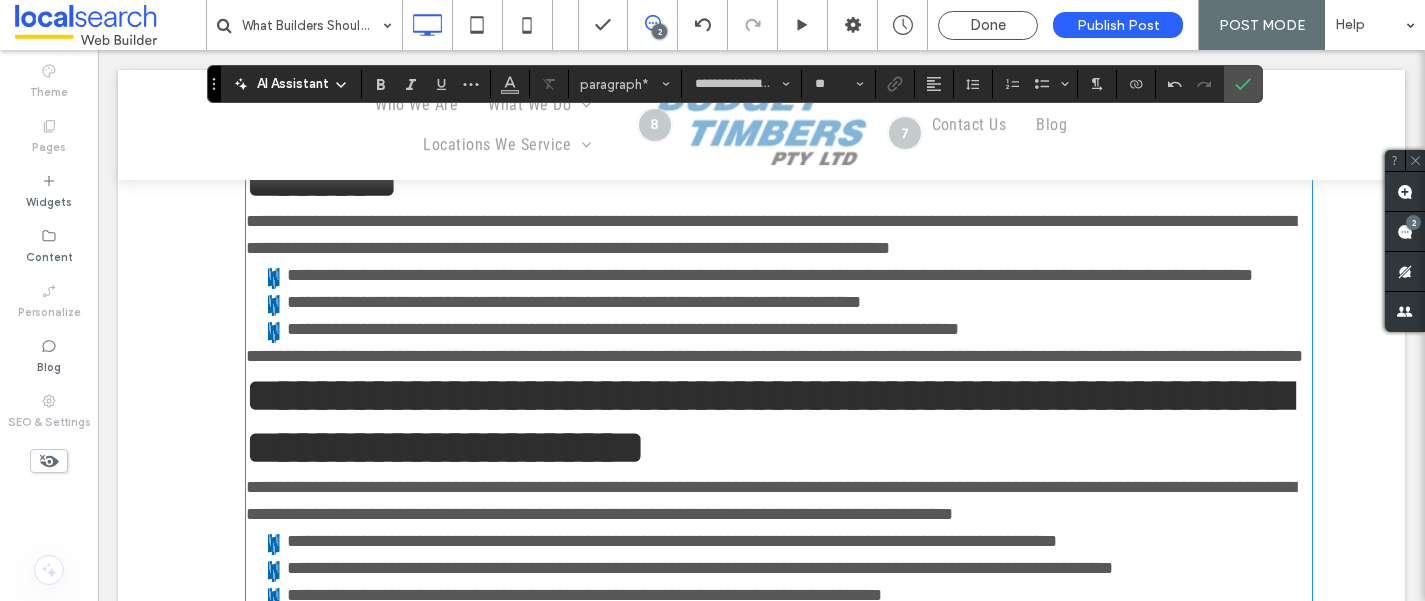 click on "**********" at bounding box center (778, 235) 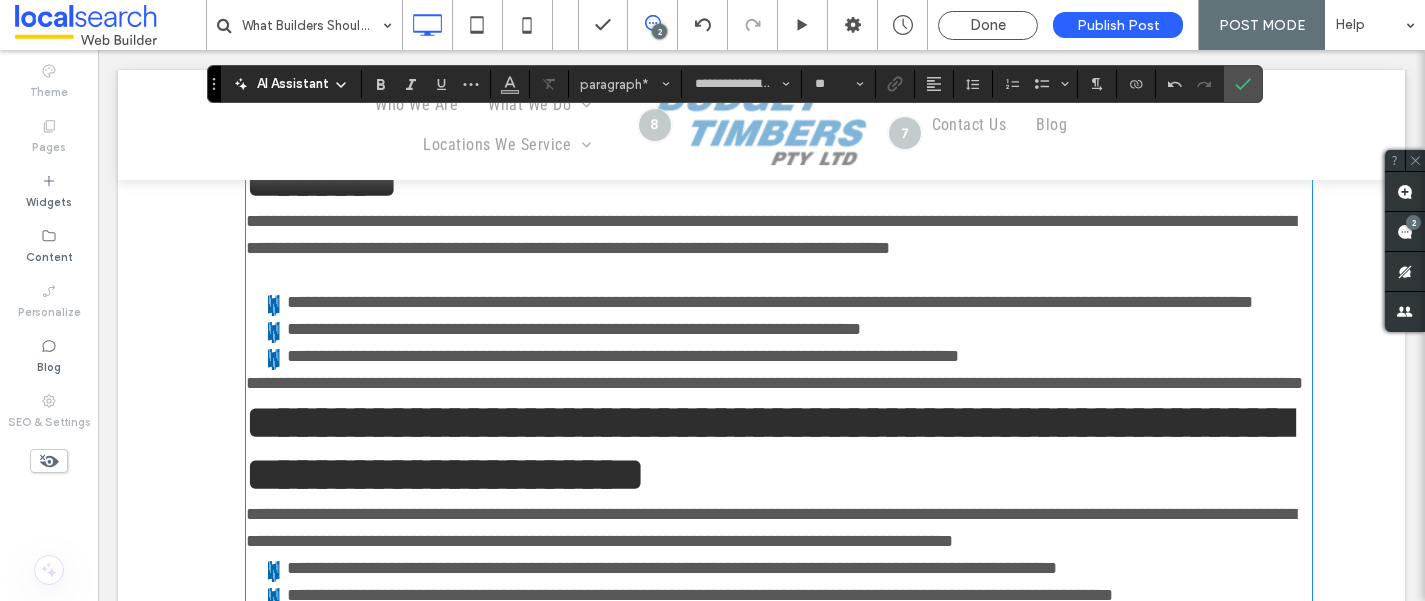 click on "**********" at bounding box center [774, 383] 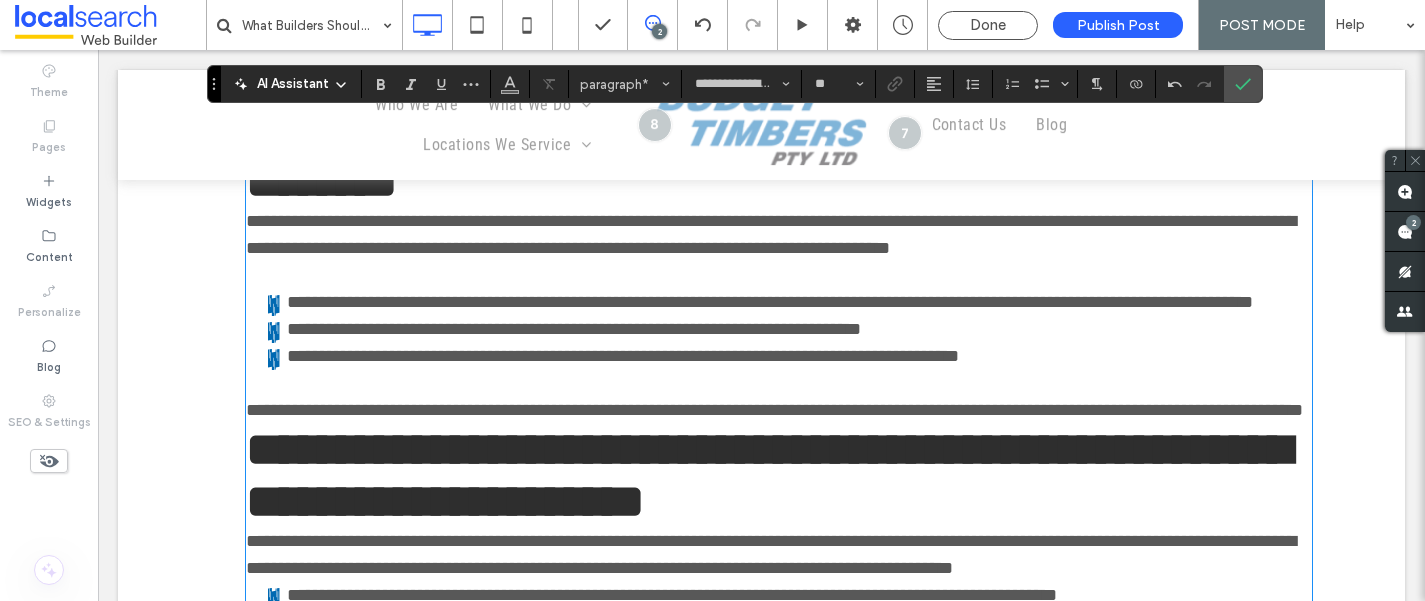 click on "**********" at bounding box center [778, 410] 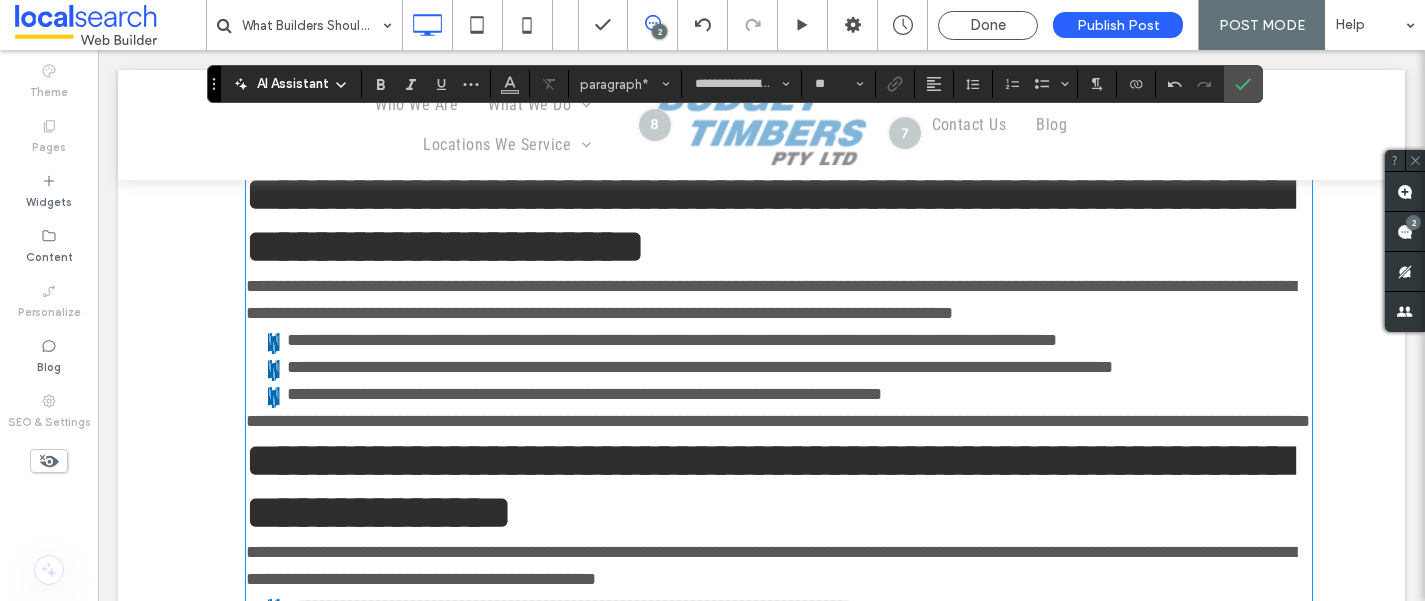 scroll, scrollTop: 2739, scrollLeft: 0, axis: vertical 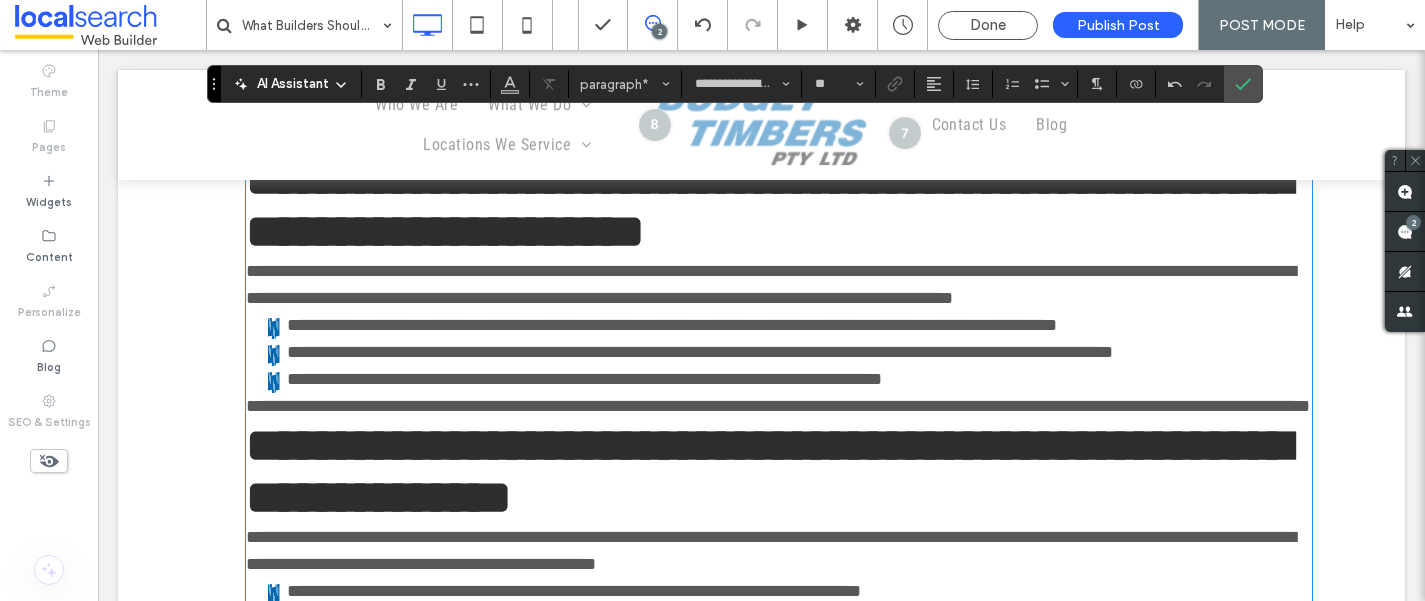 click on "**********" at bounding box center [778, 285] 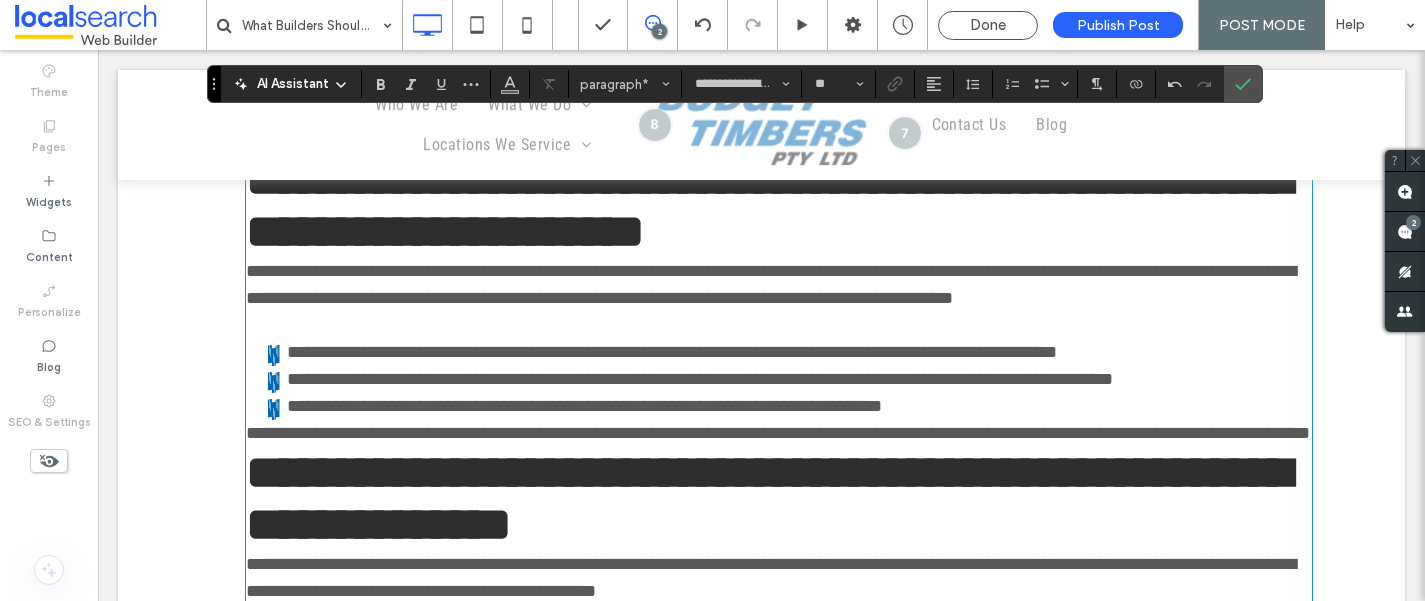 click on "**********" at bounding box center (778, 433) 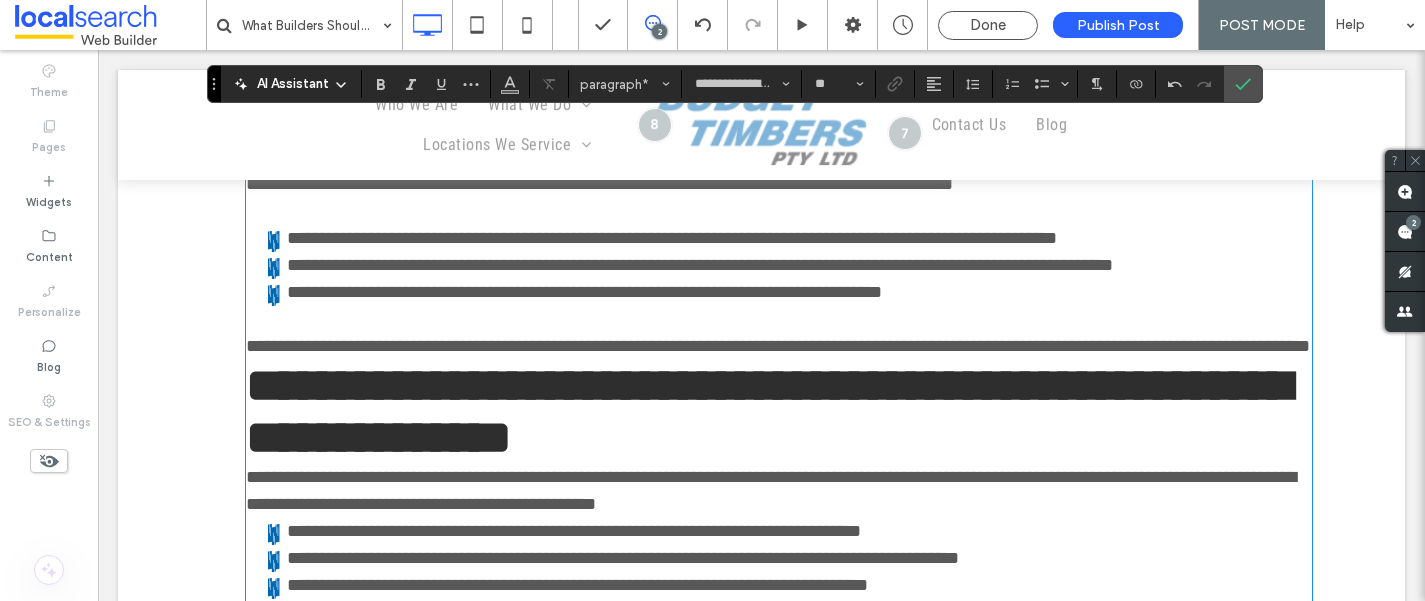 scroll, scrollTop: 2856, scrollLeft: 0, axis: vertical 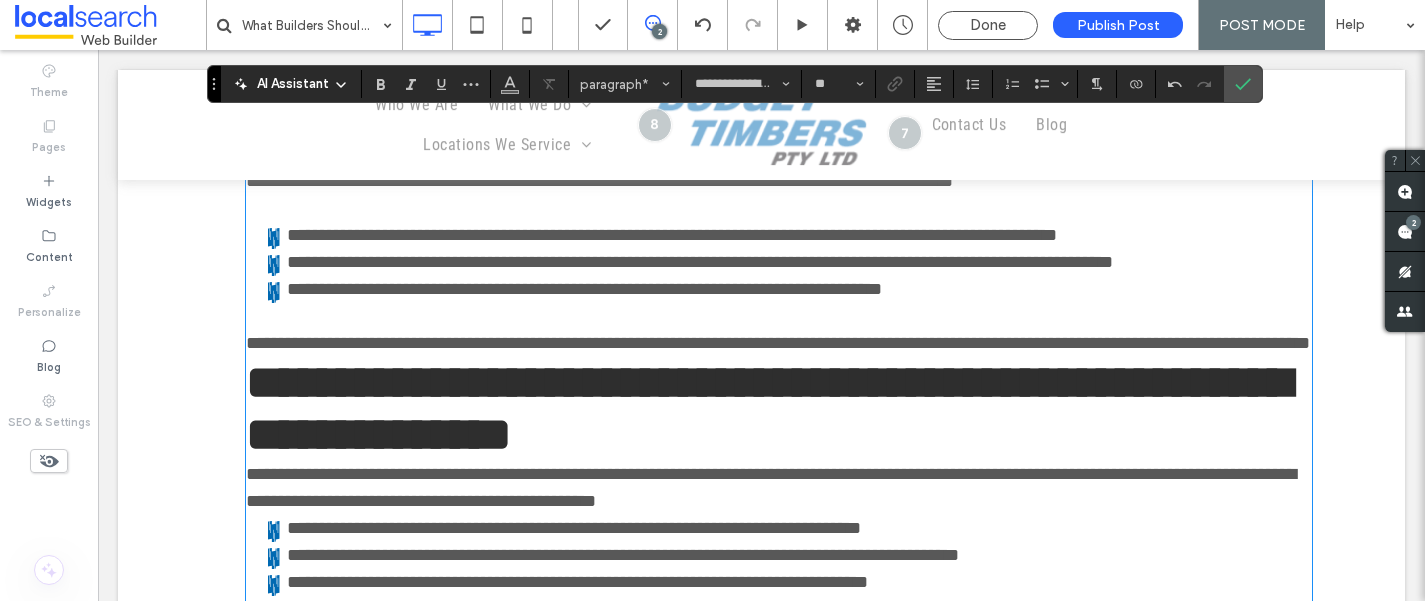 click on "**********" at bounding box center [778, 343] 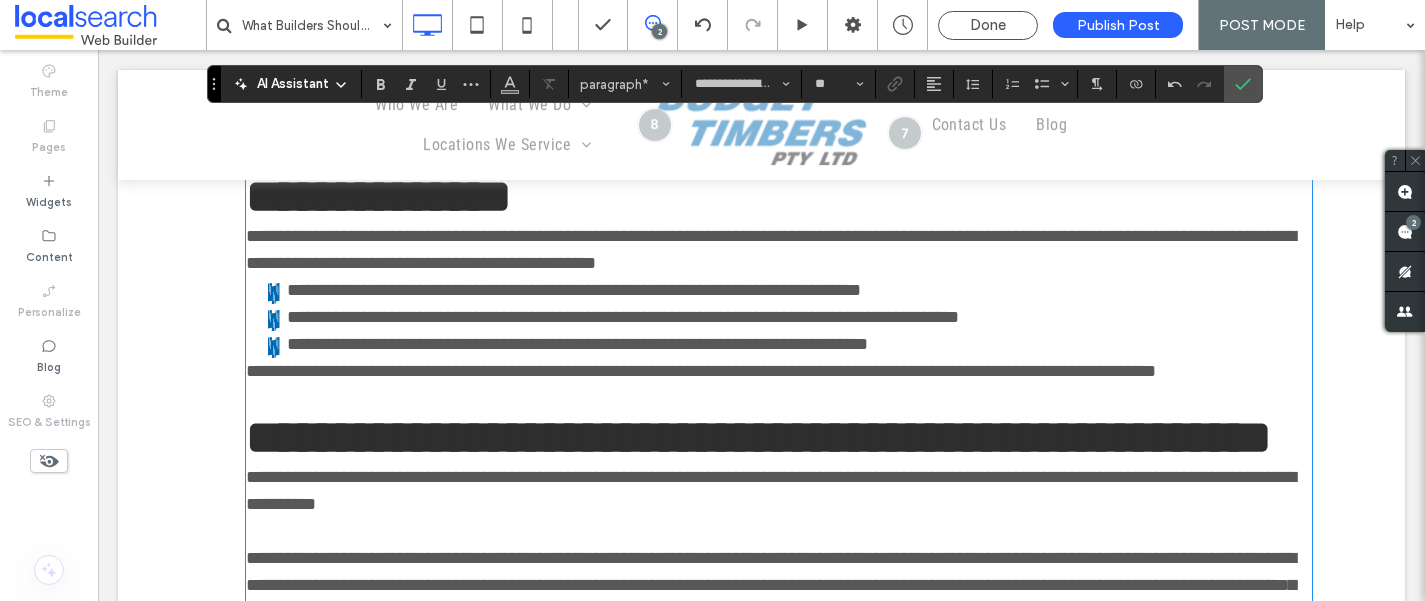 scroll, scrollTop: 3122, scrollLeft: 0, axis: vertical 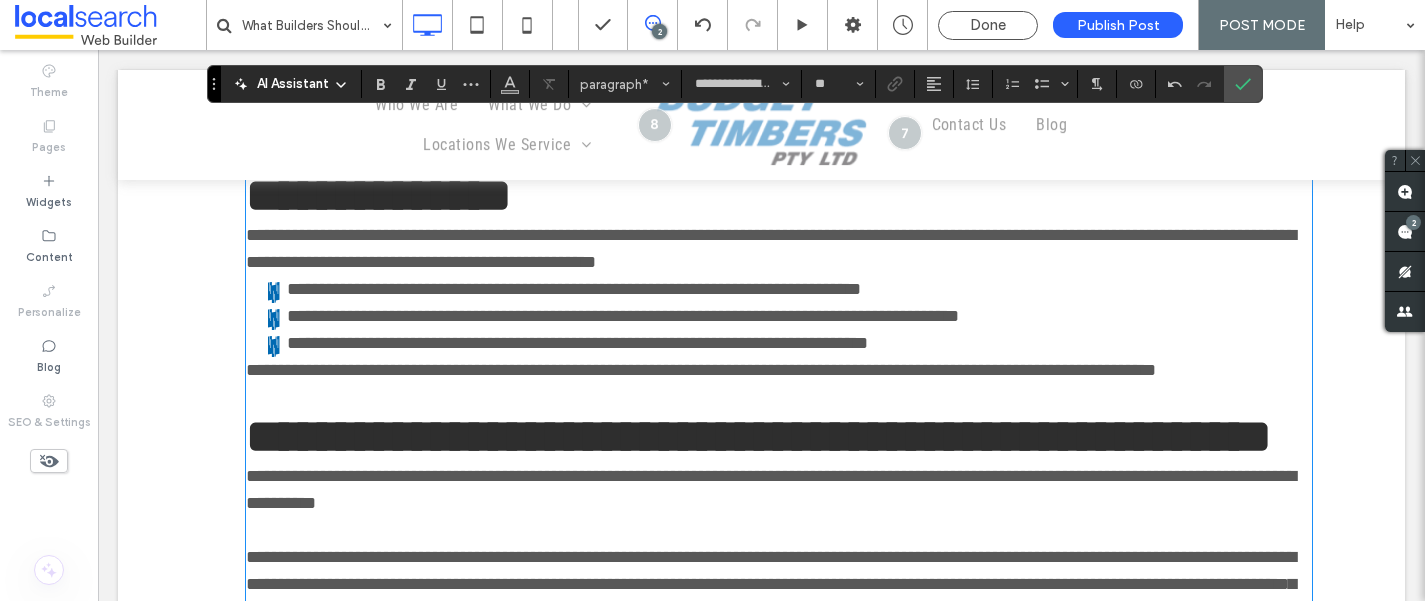 click on "**********" at bounding box center (778, 249) 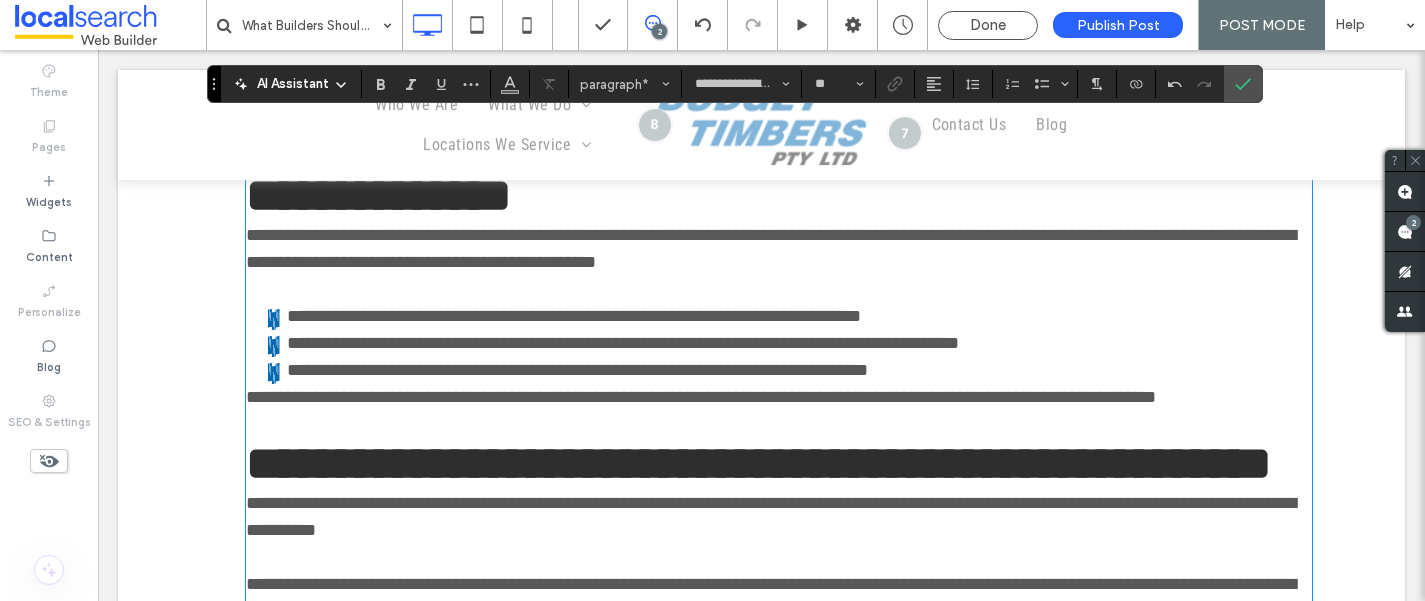 click on "**********" at bounding box center (701, 397) 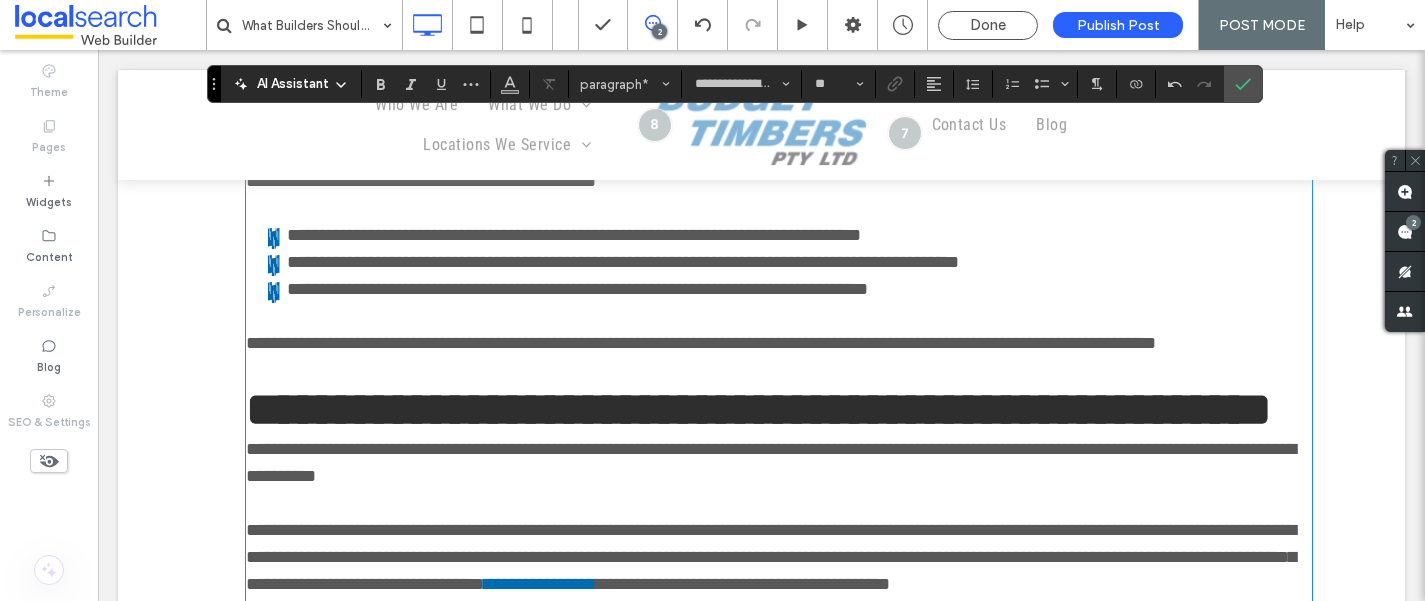 scroll, scrollTop: 3235, scrollLeft: 0, axis: vertical 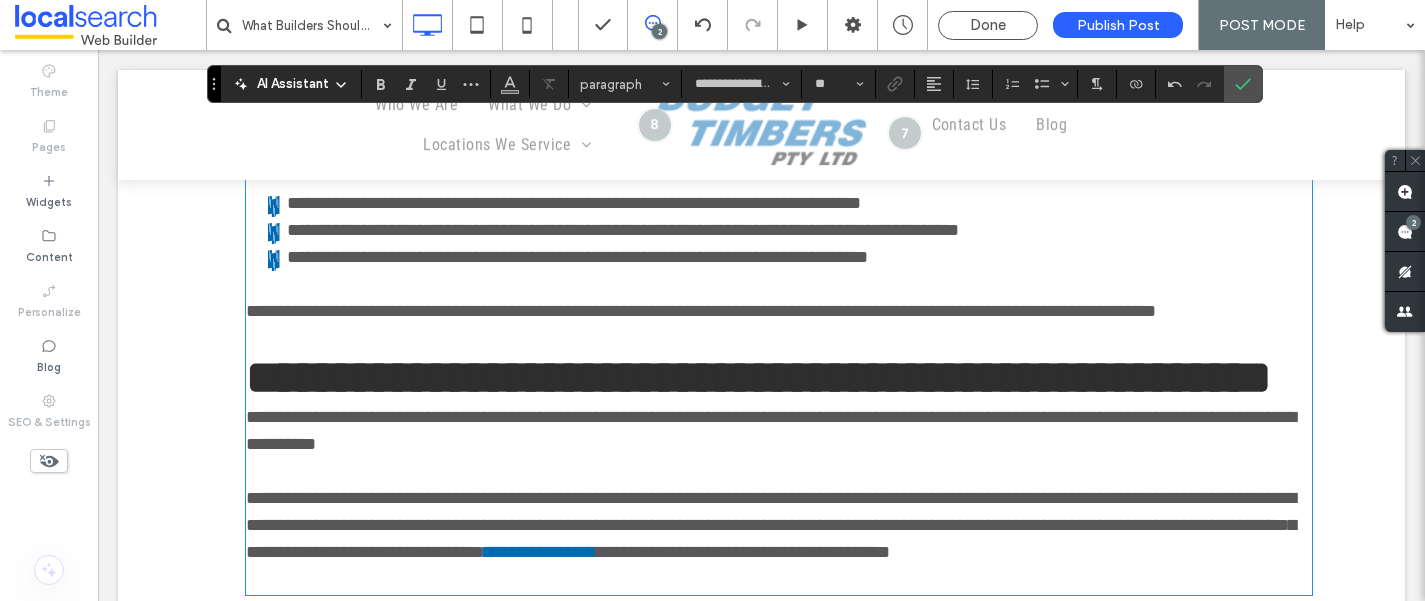 click at bounding box center [778, 338] 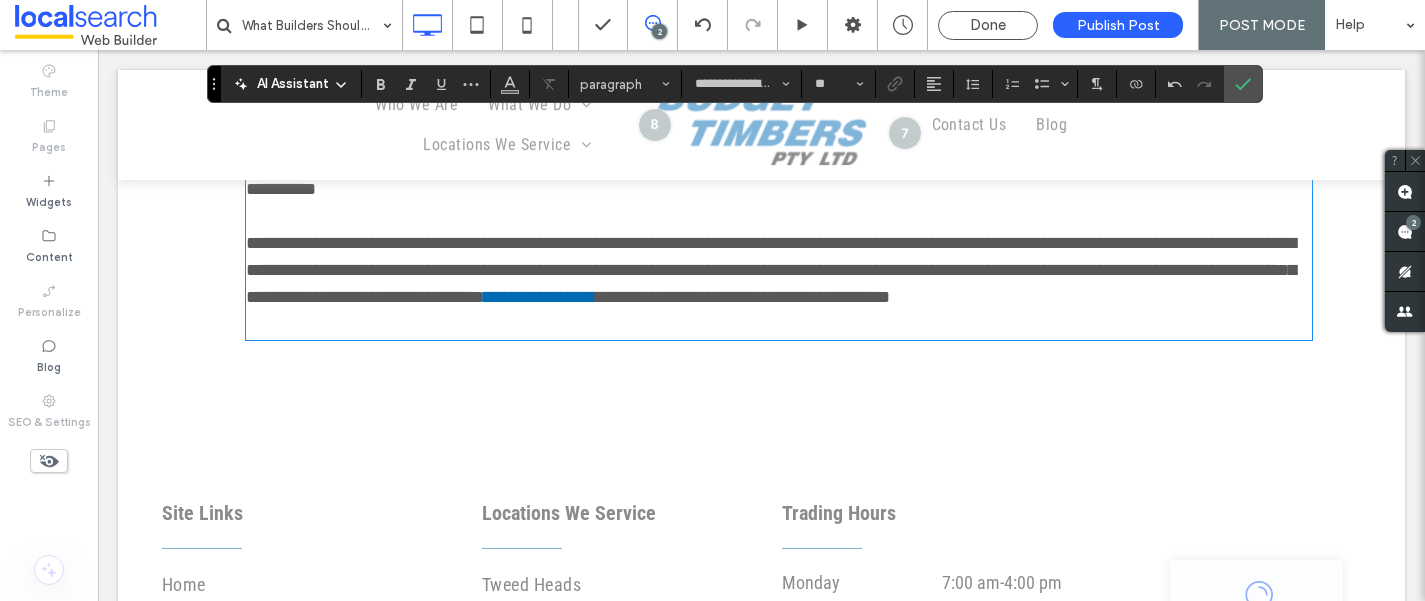 scroll, scrollTop: 3493, scrollLeft: 0, axis: vertical 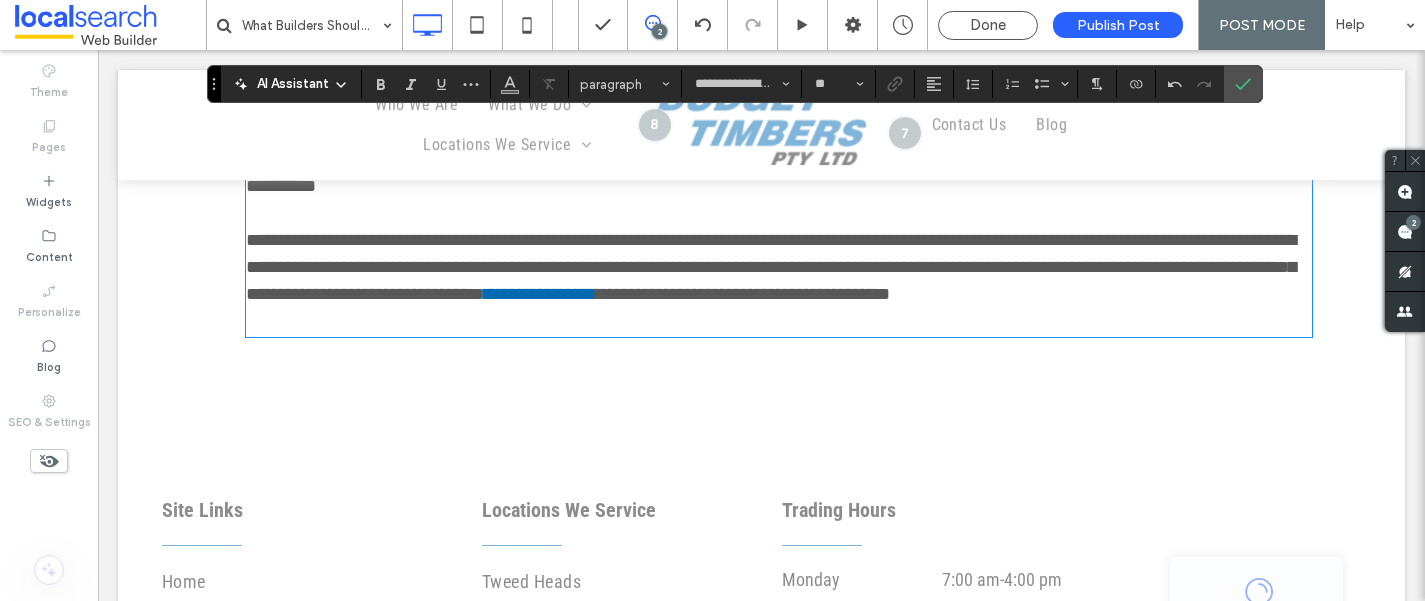click at bounding box center [778, 321] 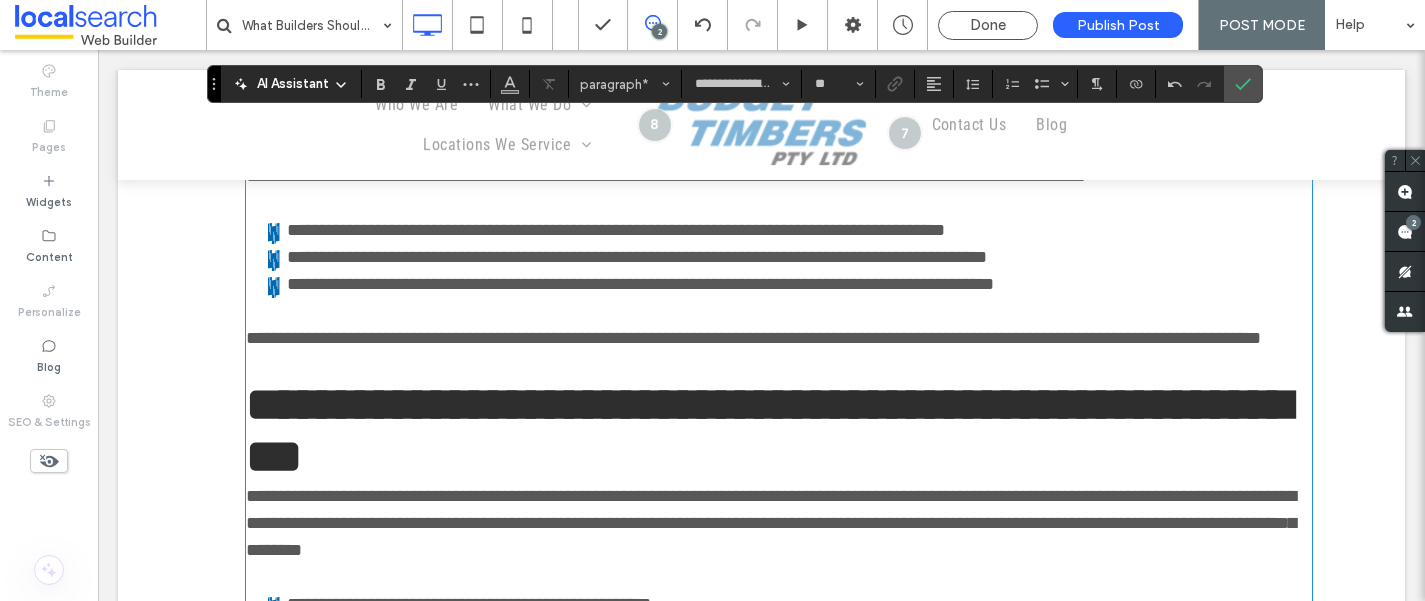 scroll, scrollTop: 0, scrollLeft: 0, axis: both 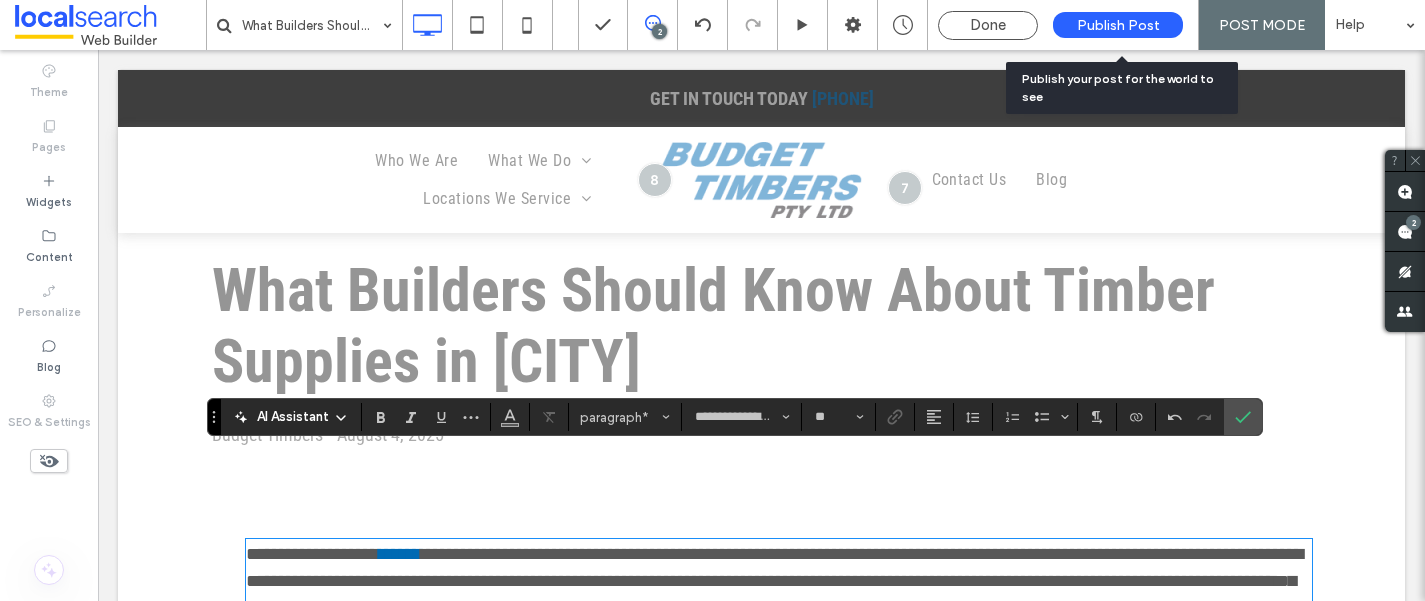 click on "Publish Post" at bounding box center [1118, 25] 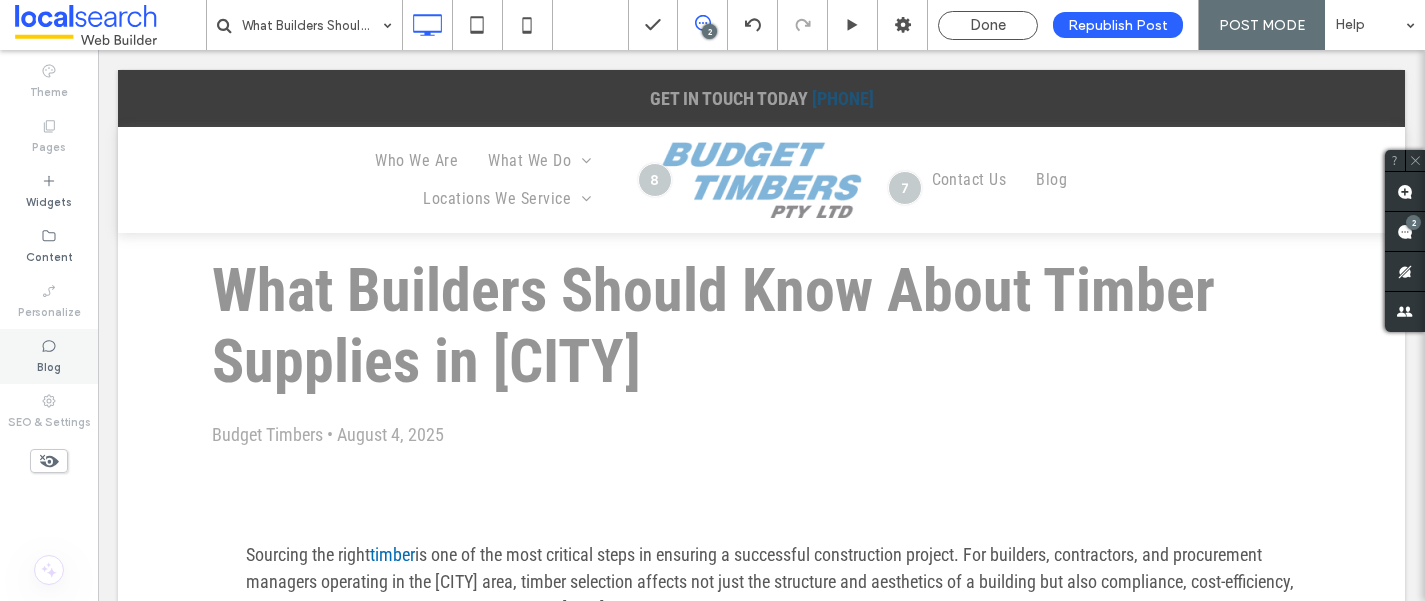 click on "Blog" at bounding box center [49, 356] 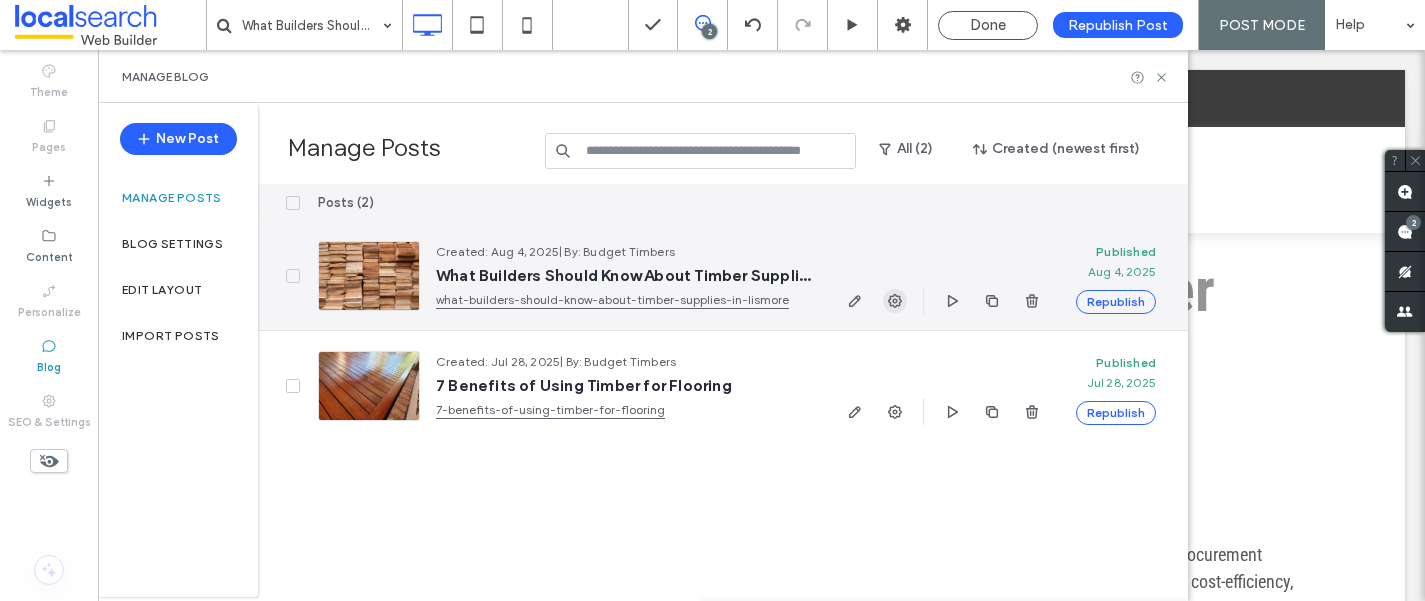 click 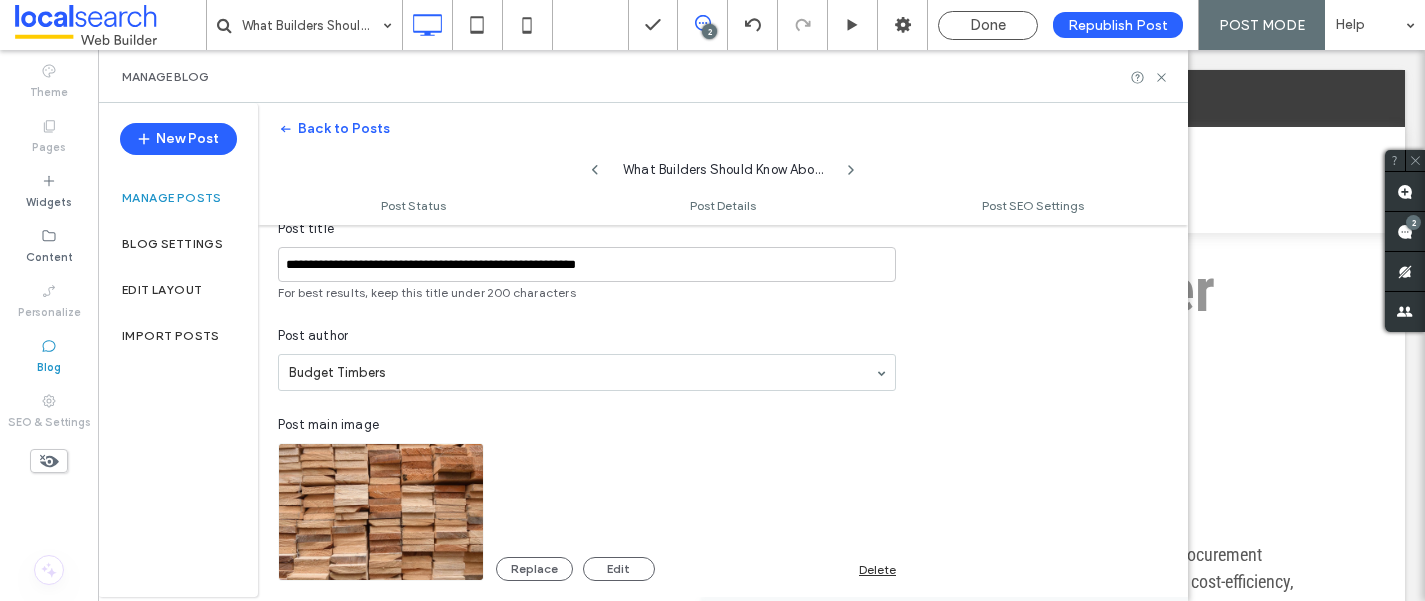 scroll, scrollTop: 477, scrollLeft: 0, axis: vertical 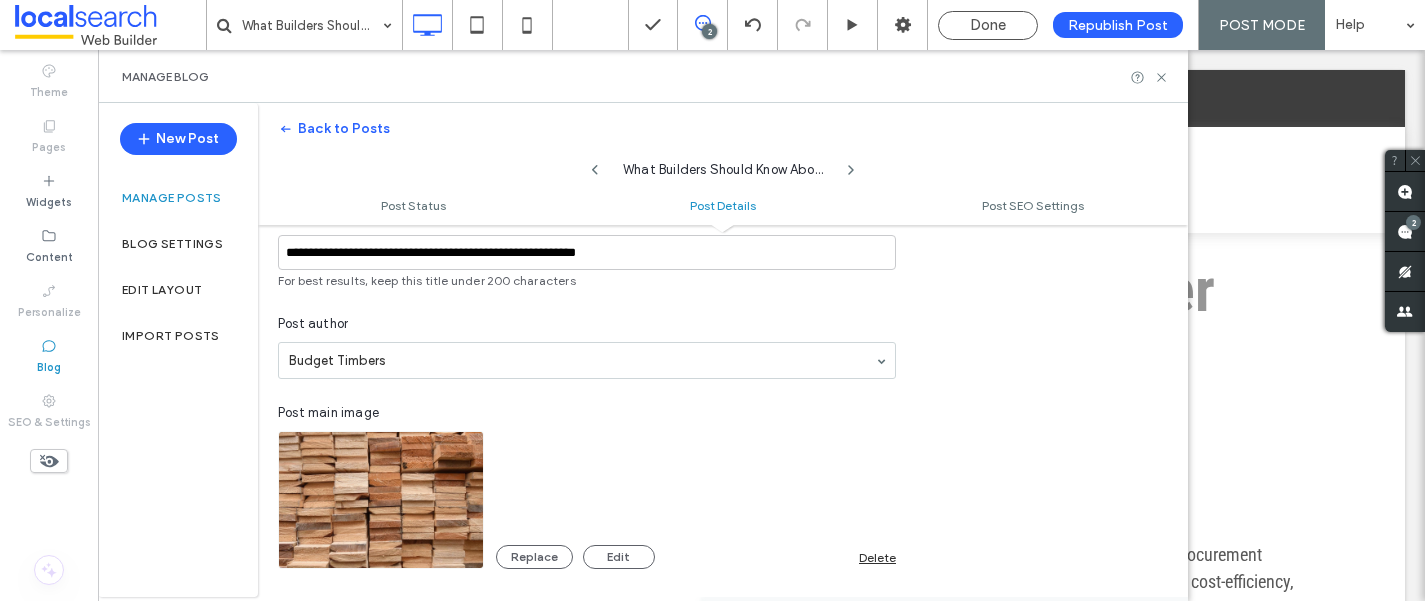 click at bounding box center [381, 500] 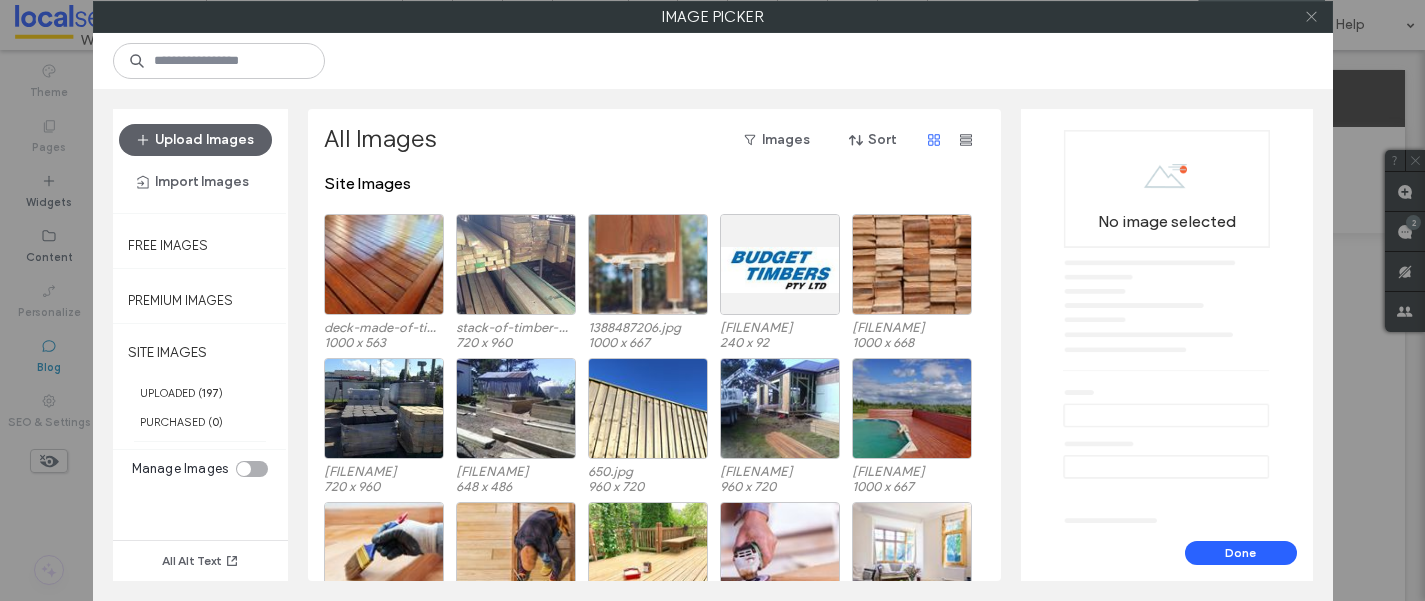 click 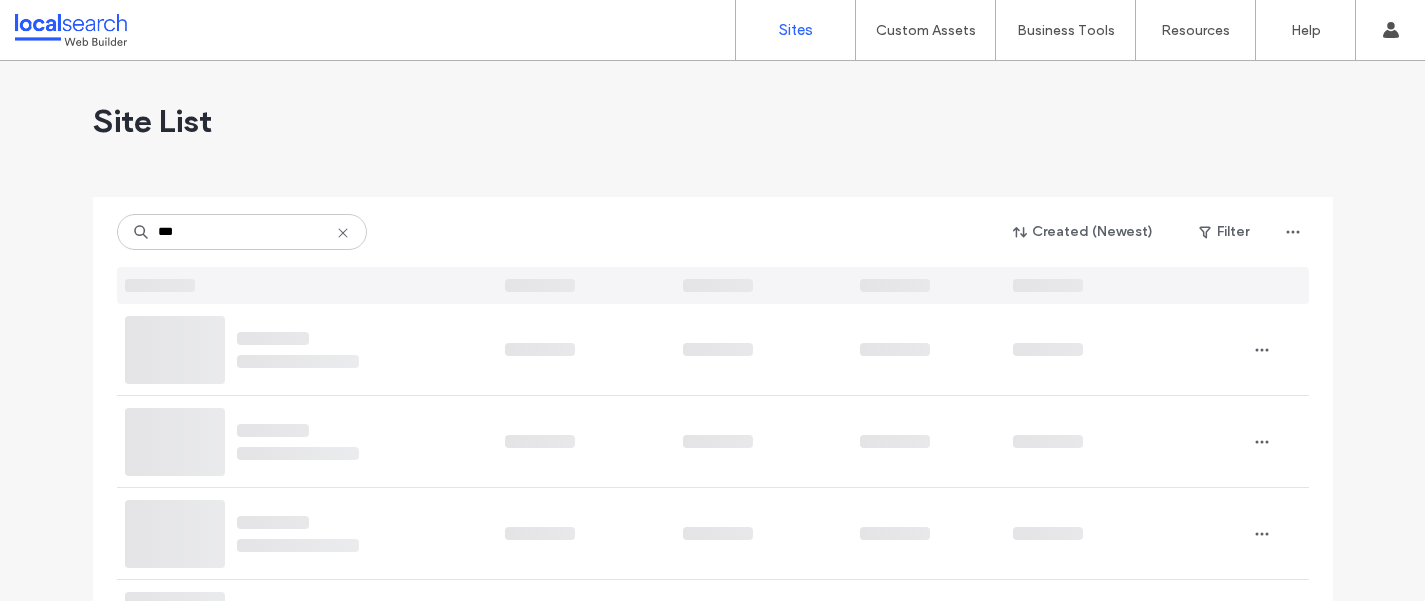 scroll, scrollTop: 0, scrollLeft: 0, axis: both 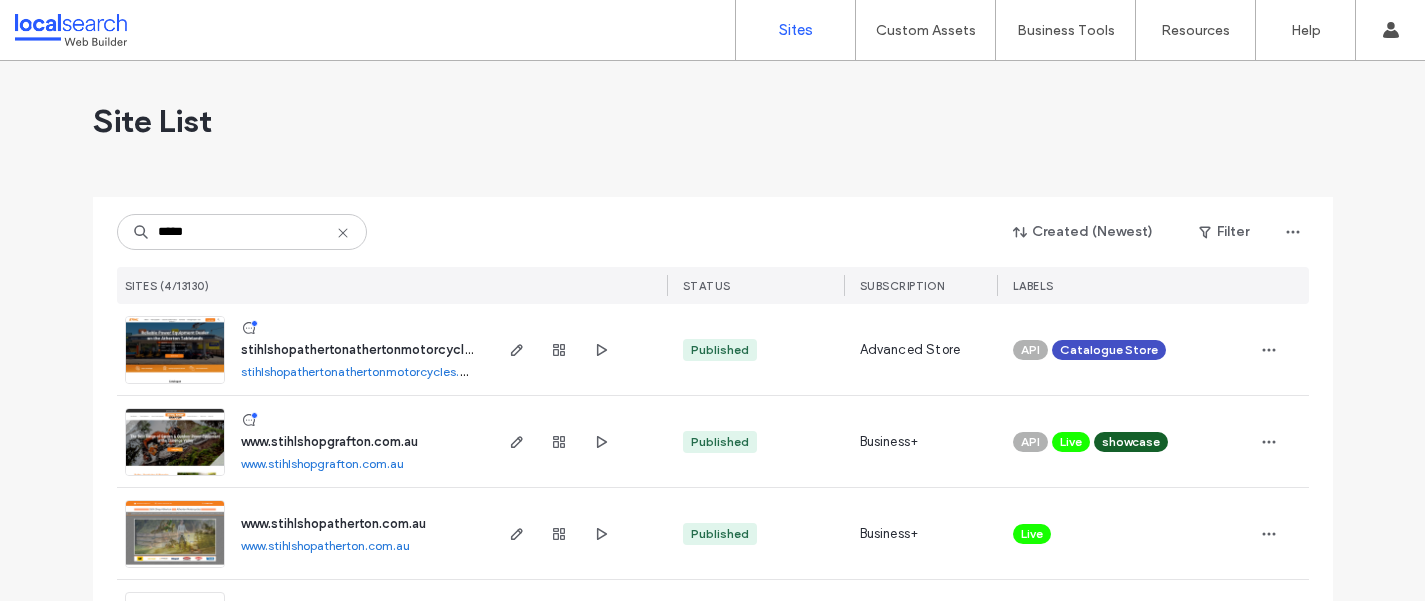 type on "*****" 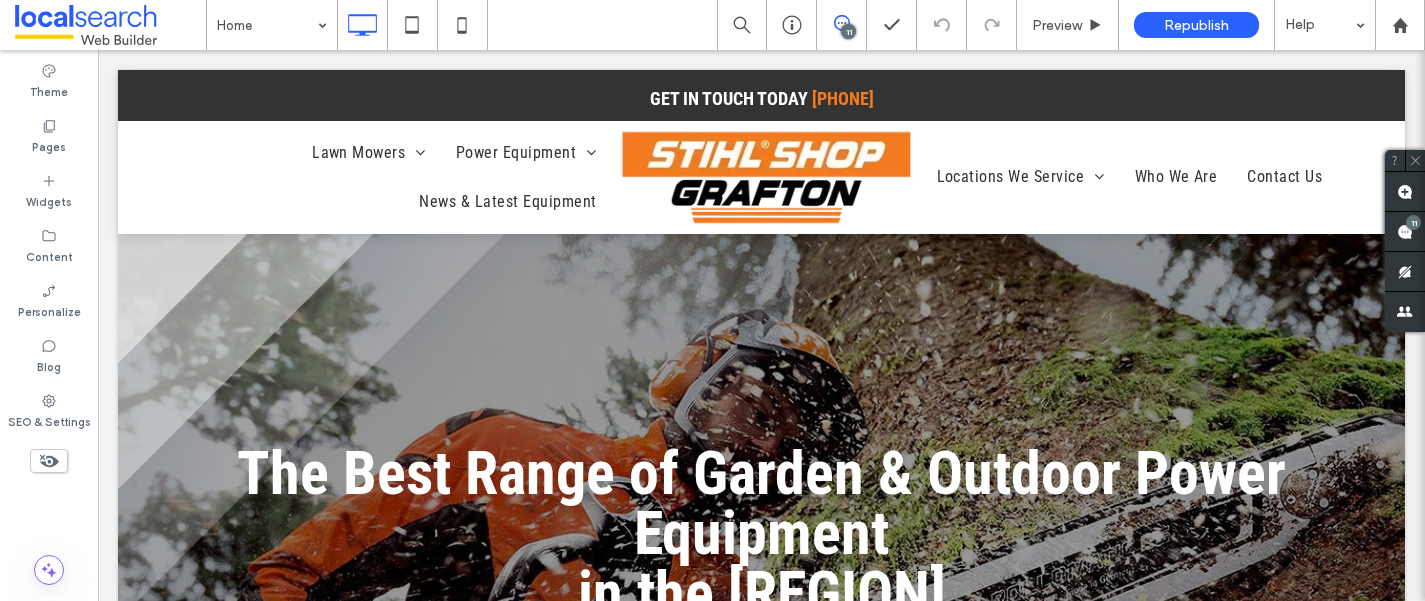 scroll, scrollTop: 0, scrollLeft: 0, axis: both 